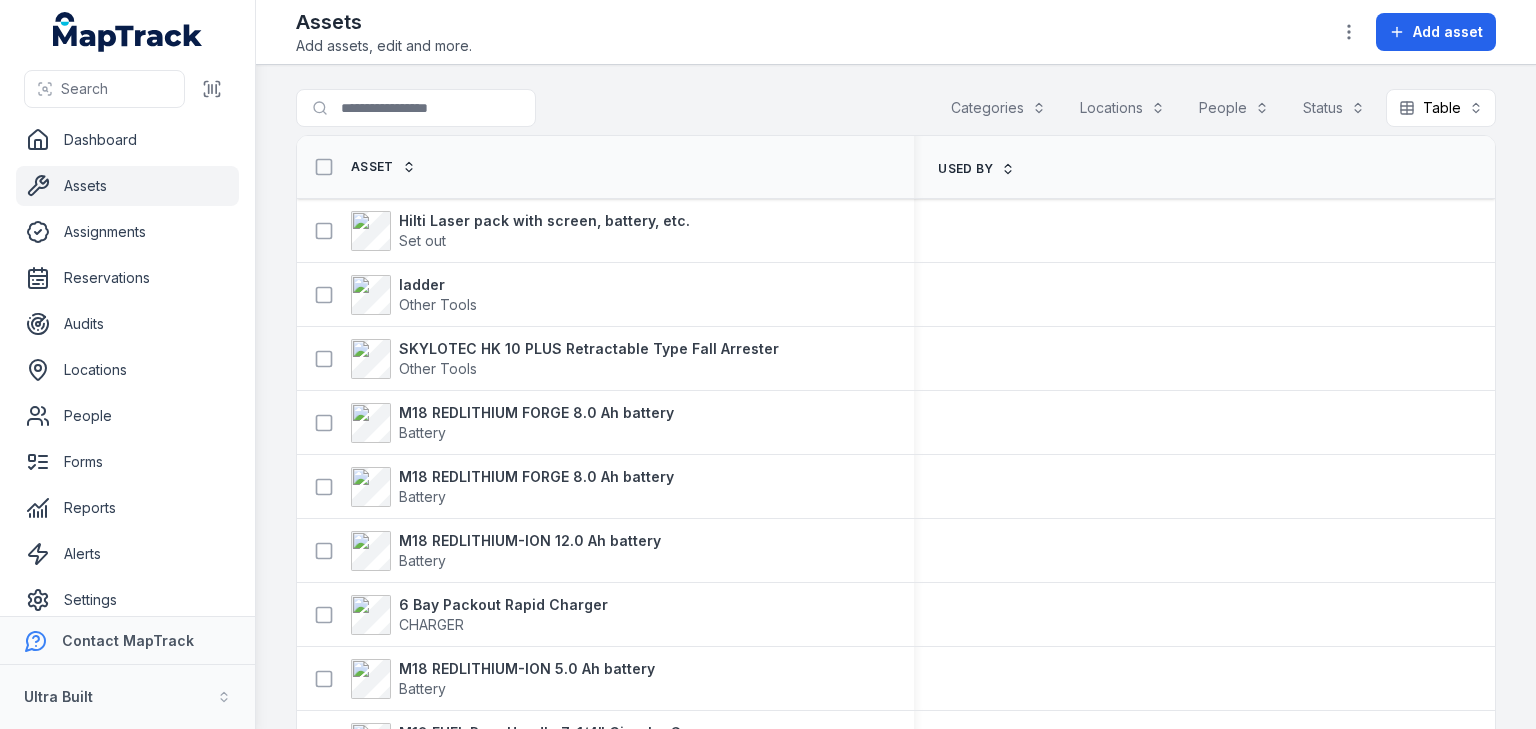 scroll, scrollTop: 0, scrollLeft: 0, axis: both 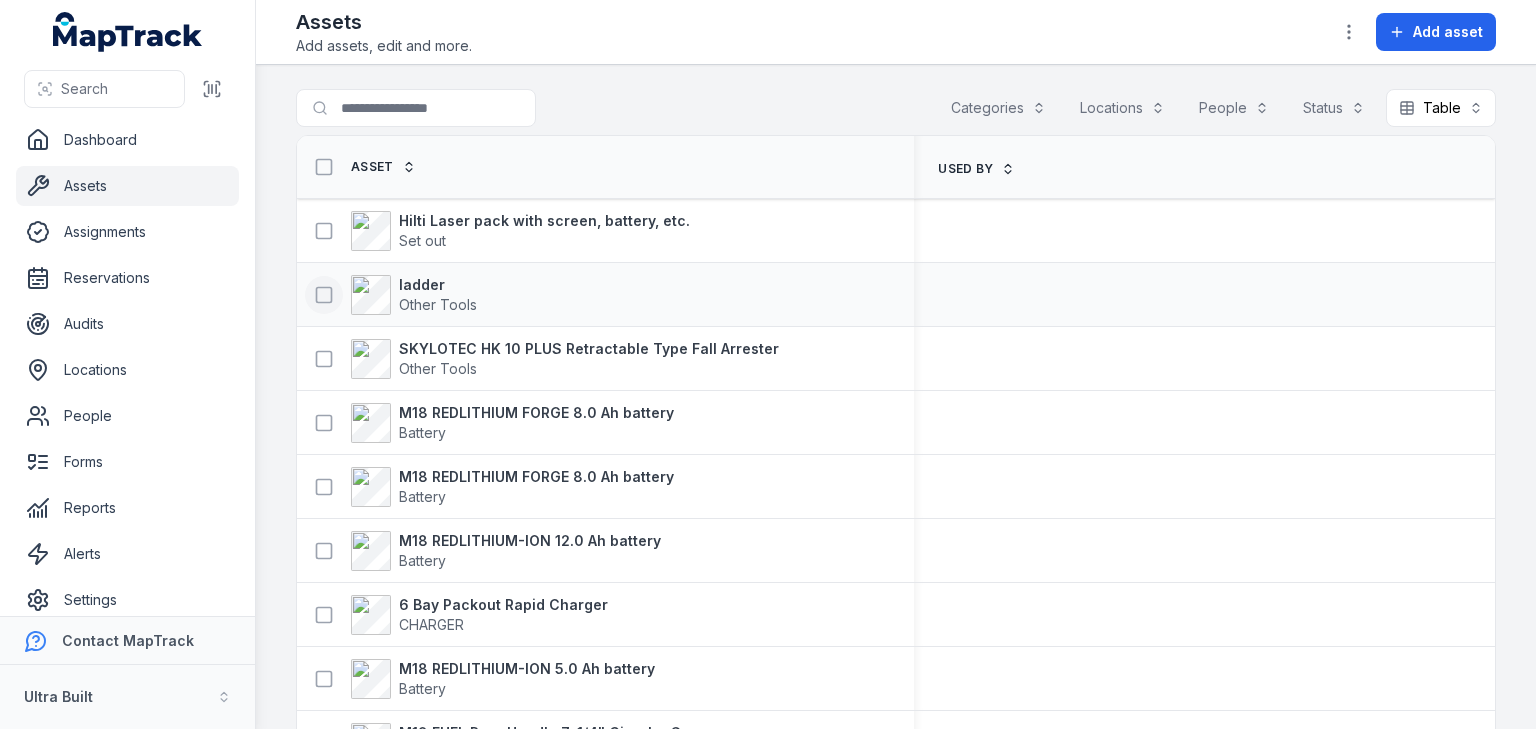 click 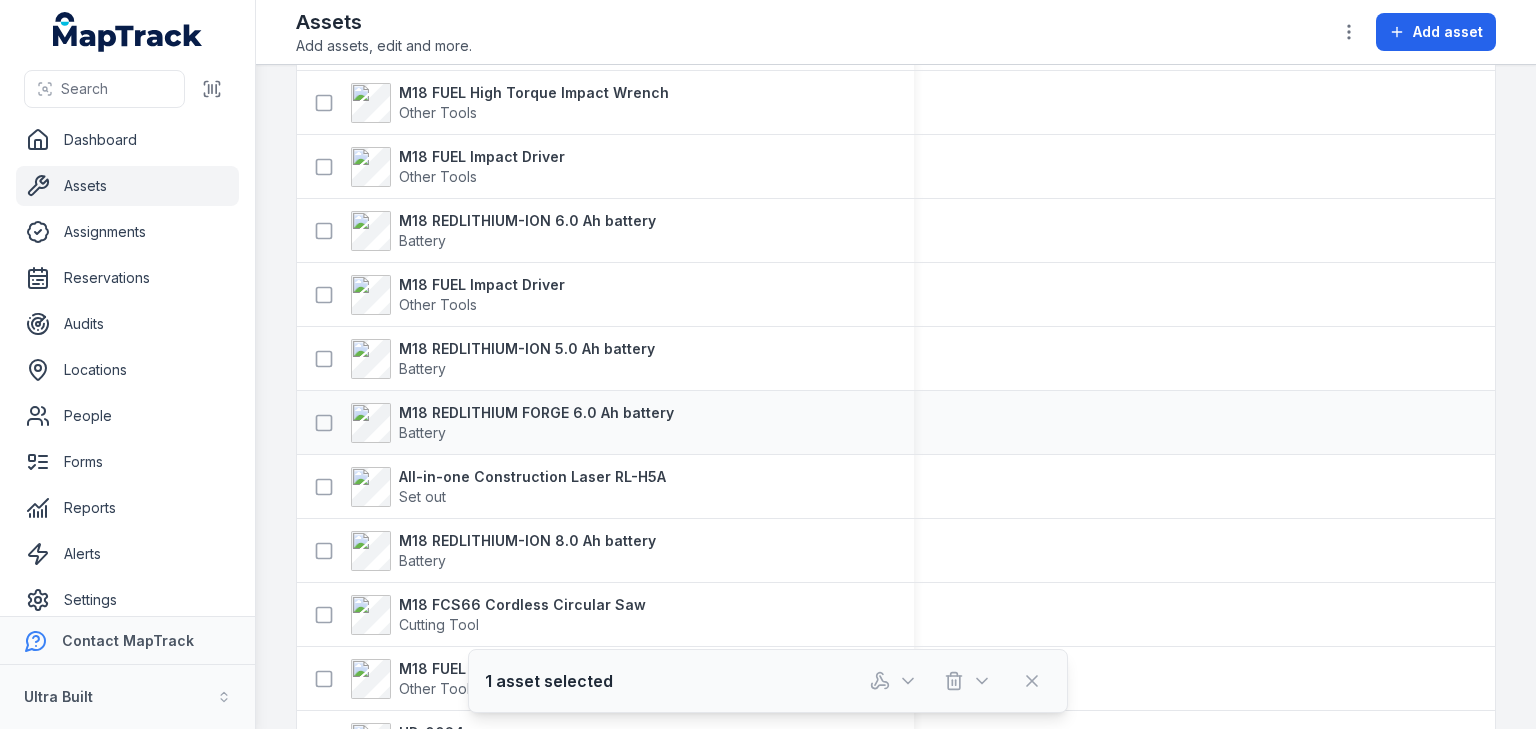 scroll, scrollTop: 1360, scrollLeft: 0, axis: vertical 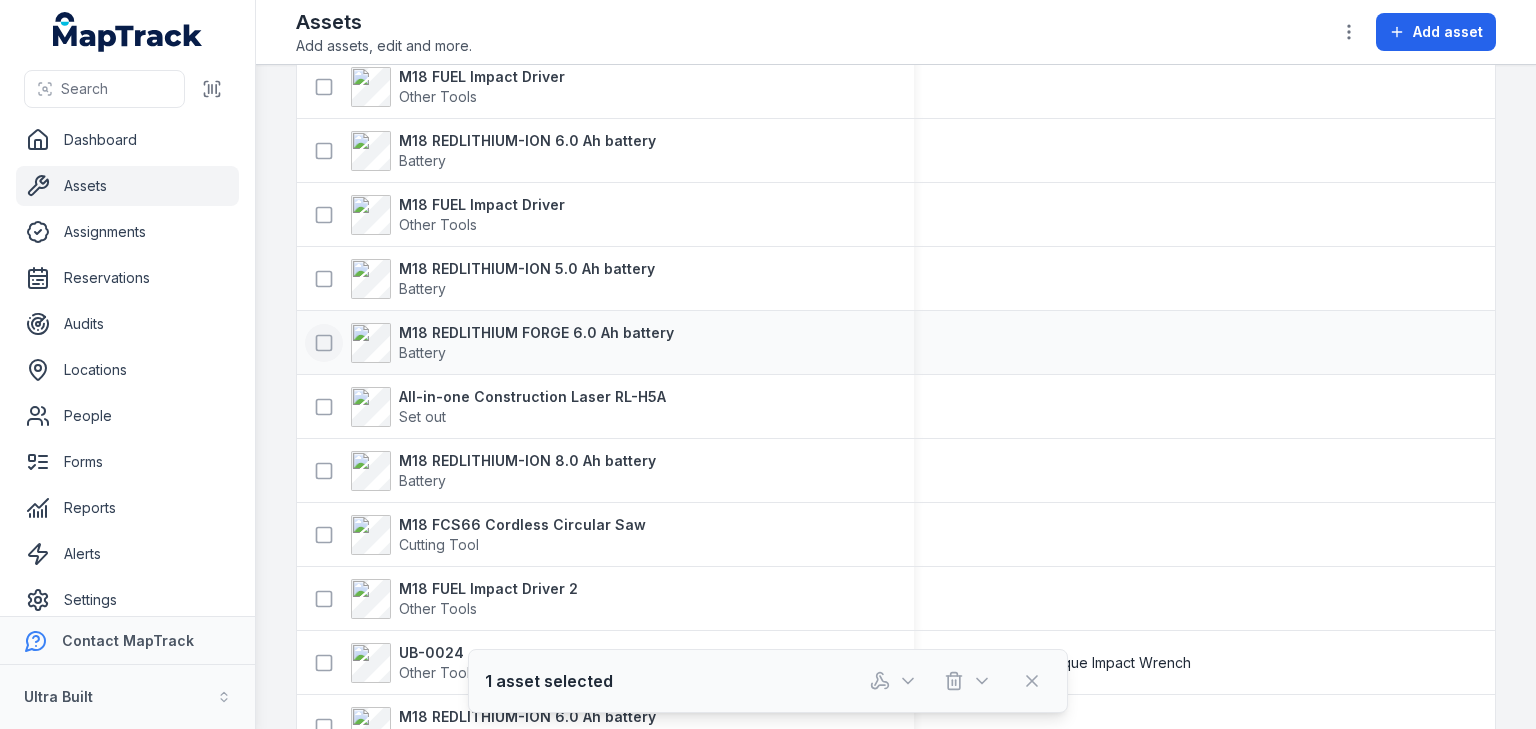 type 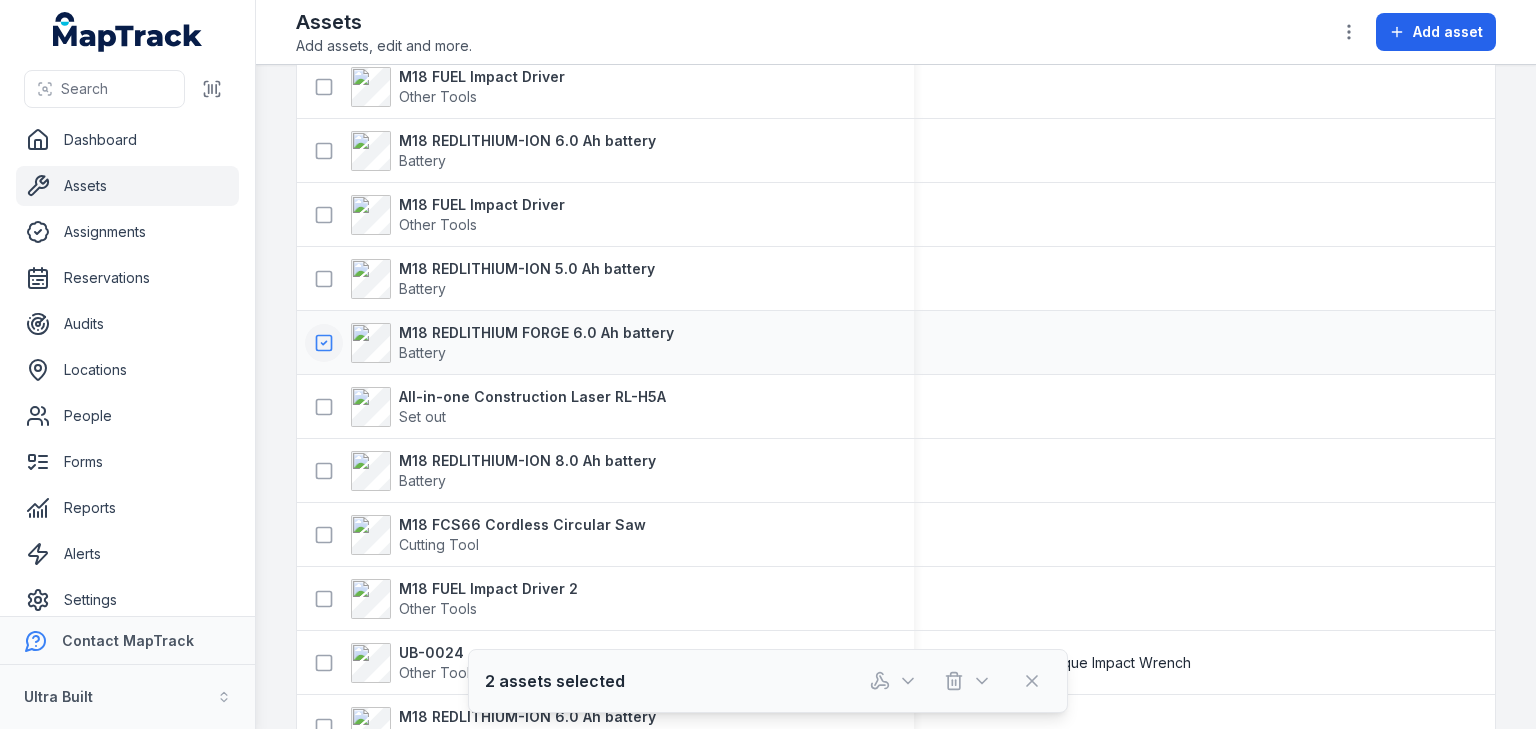 type 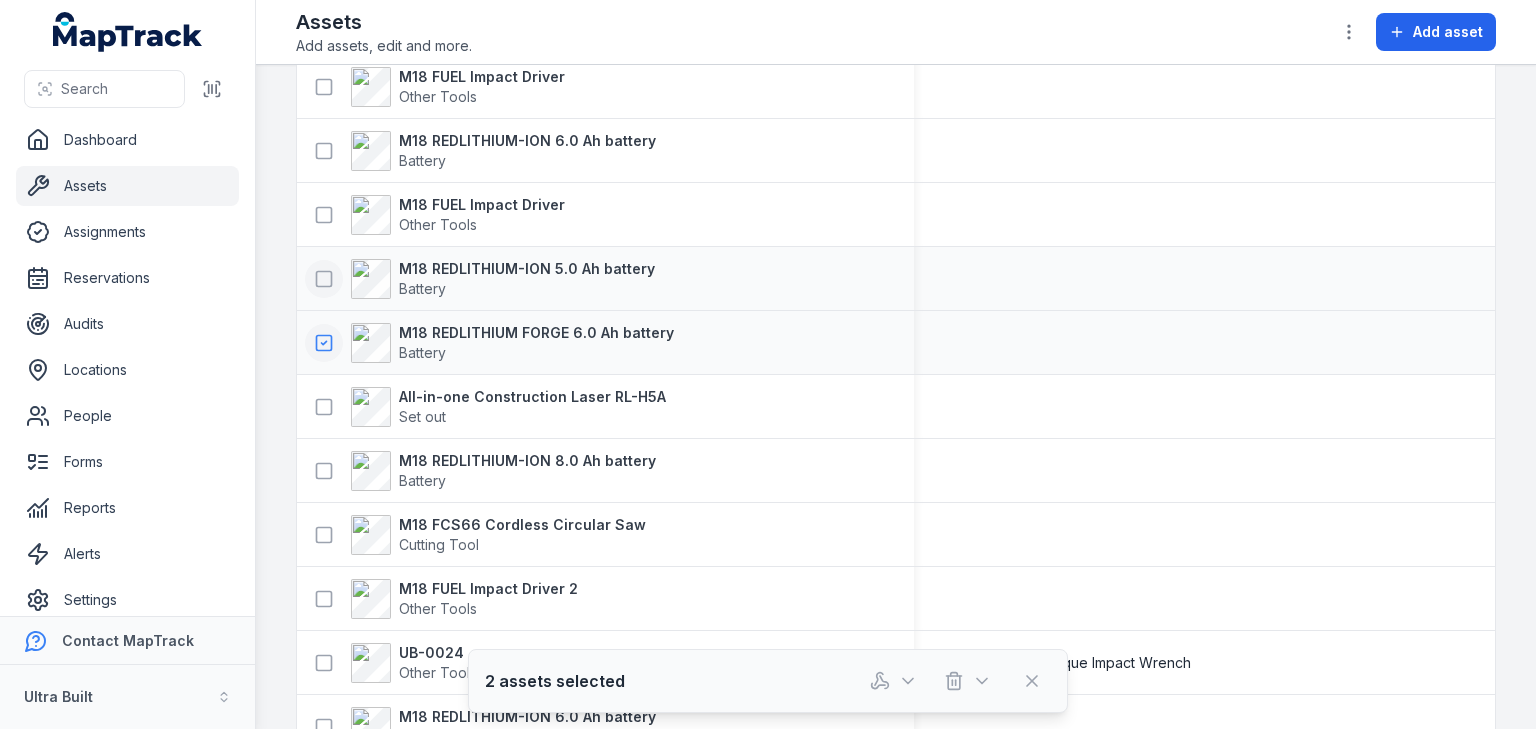 click 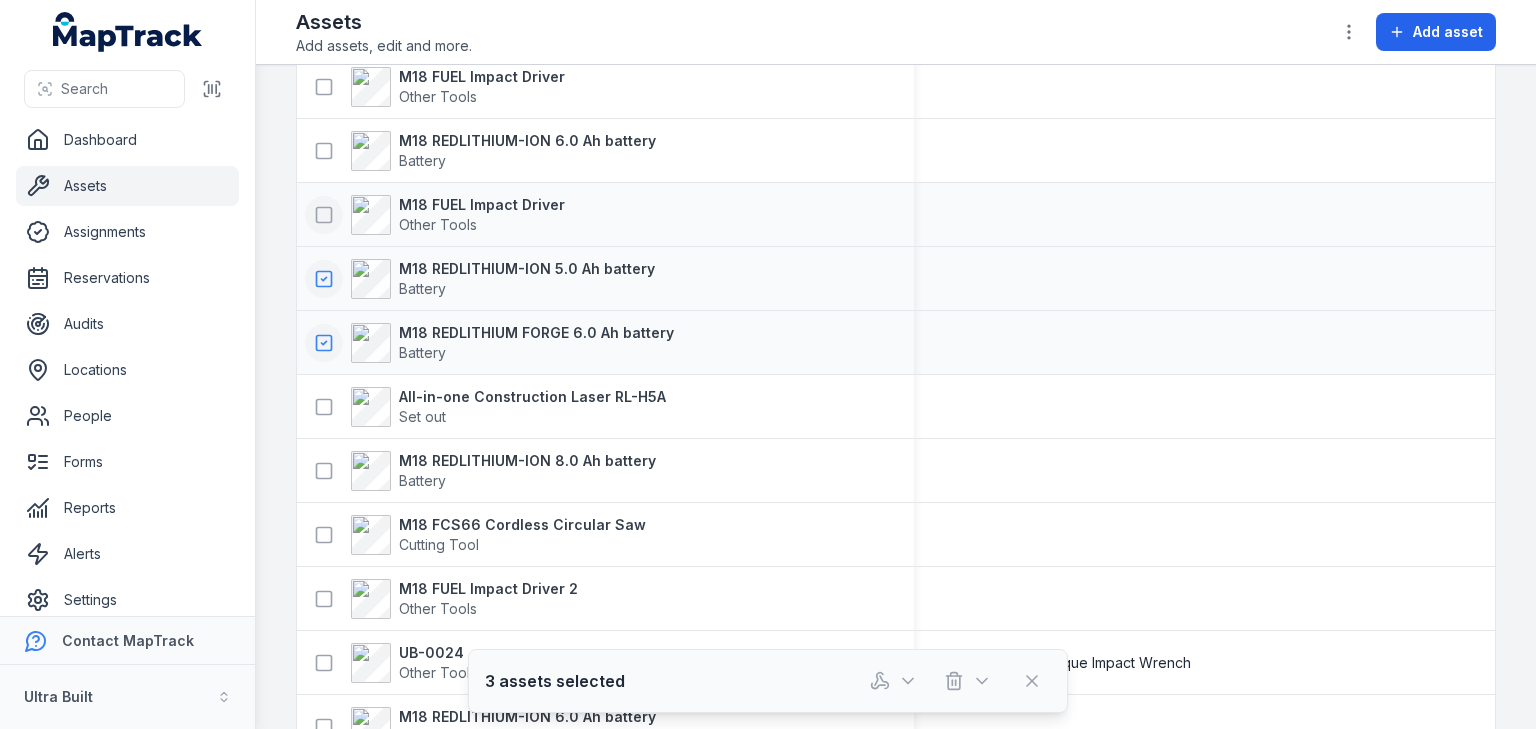 click 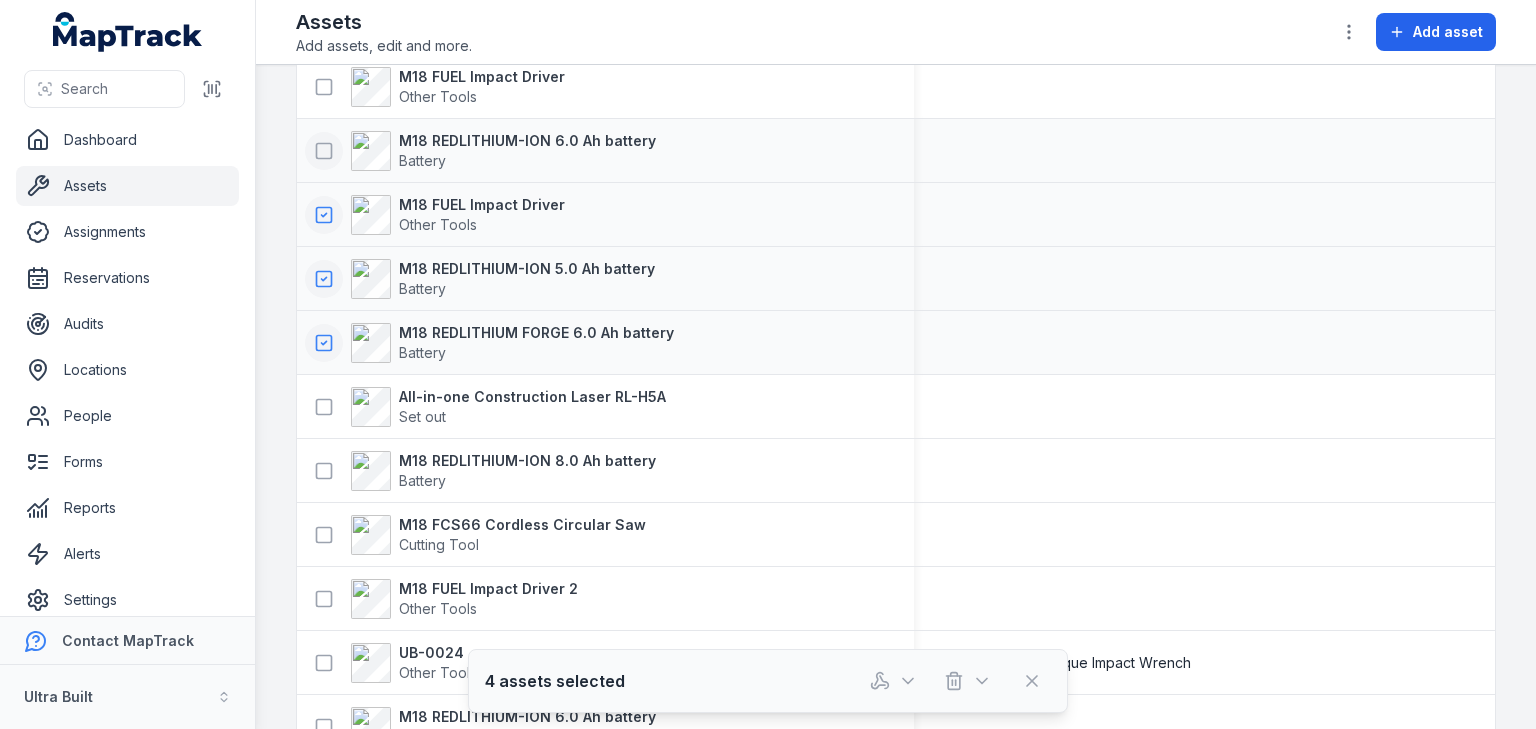 click 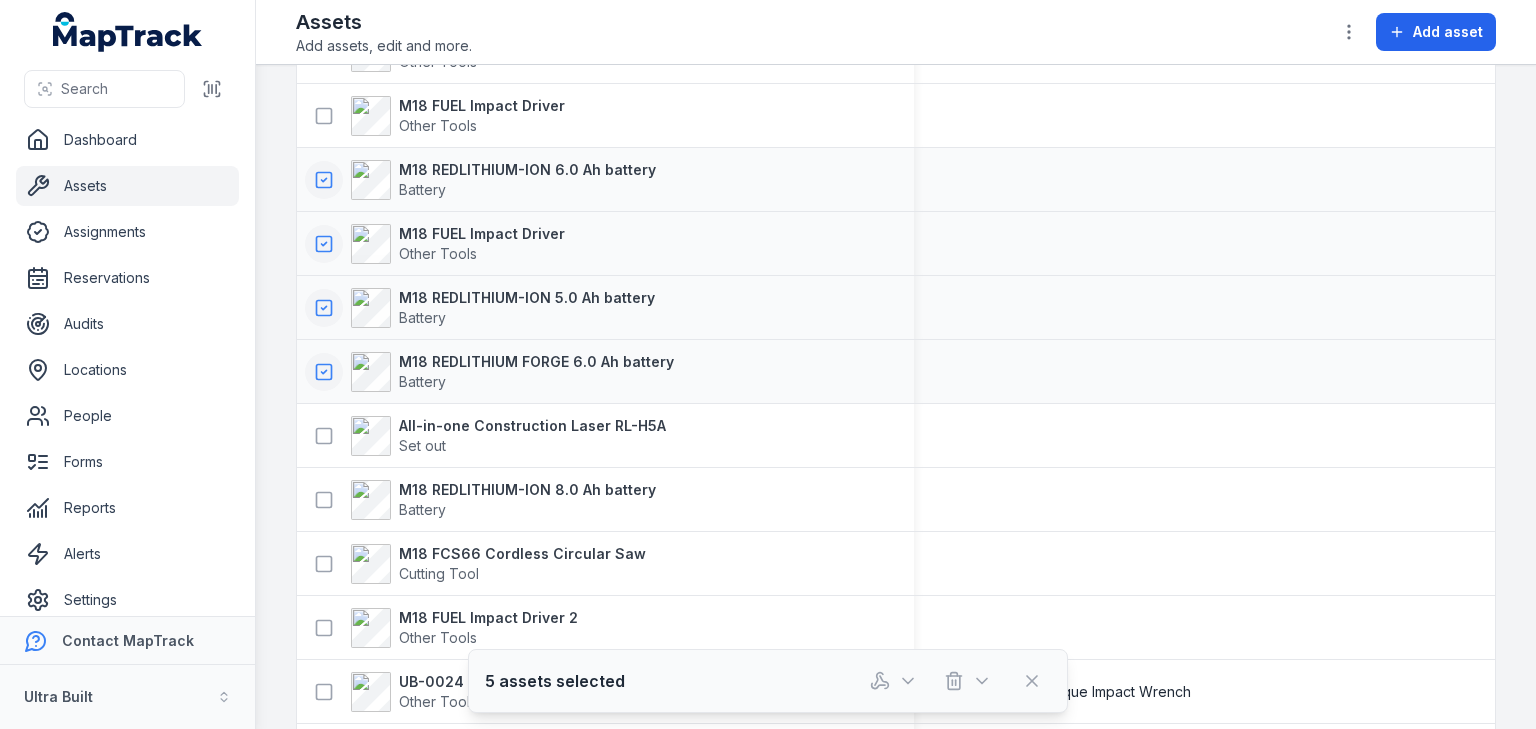 scroll, scrollTop: 1280, scrollLeft: 0, axis: vertical 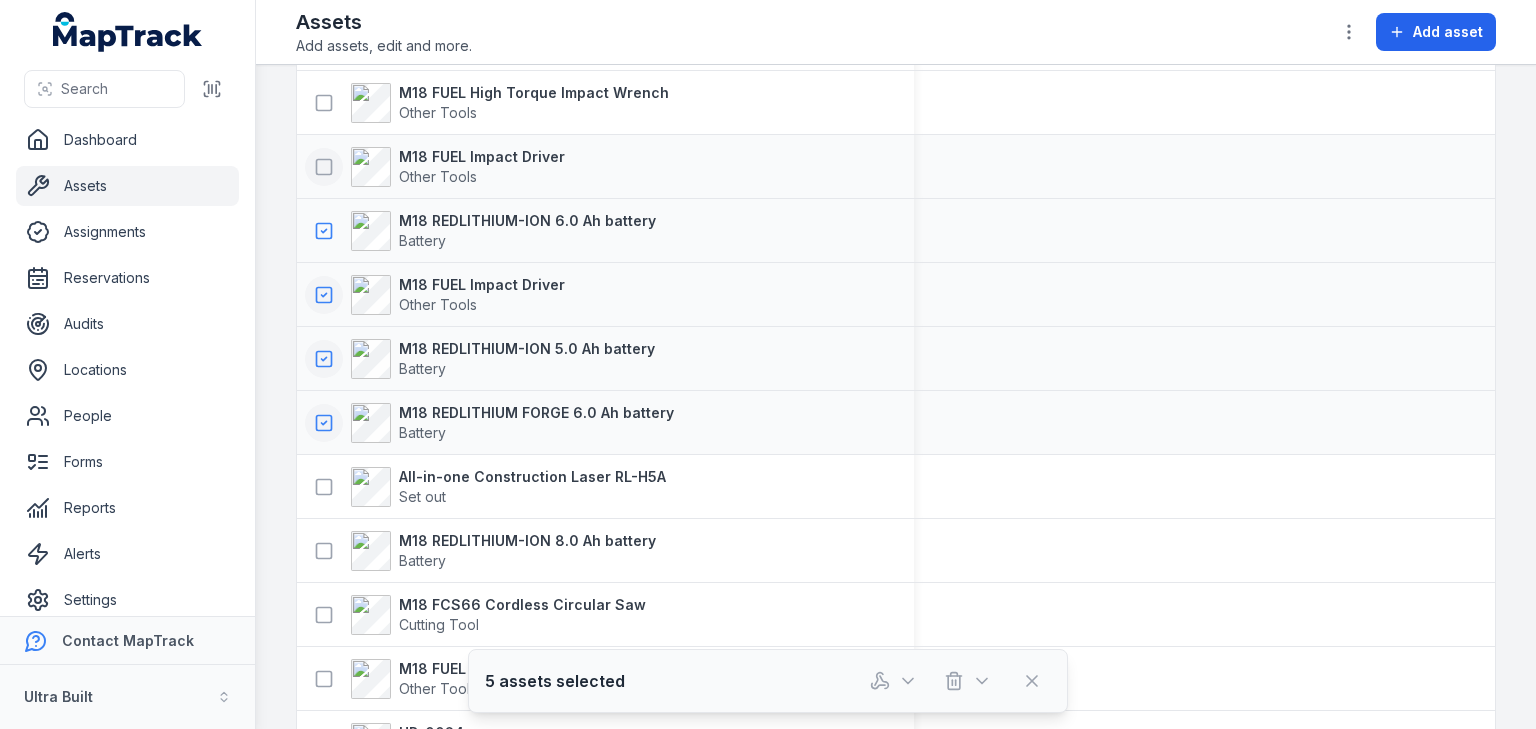 click 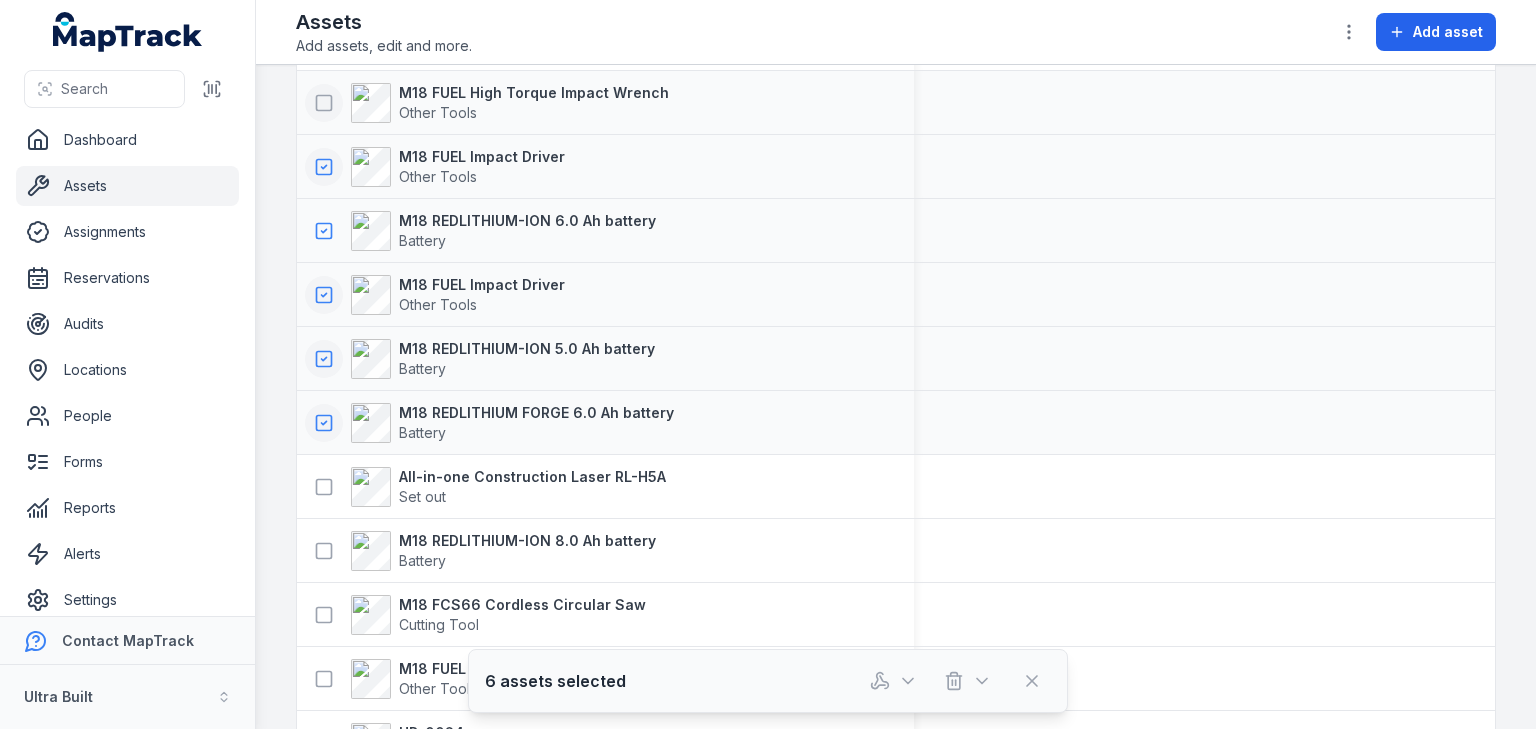 click 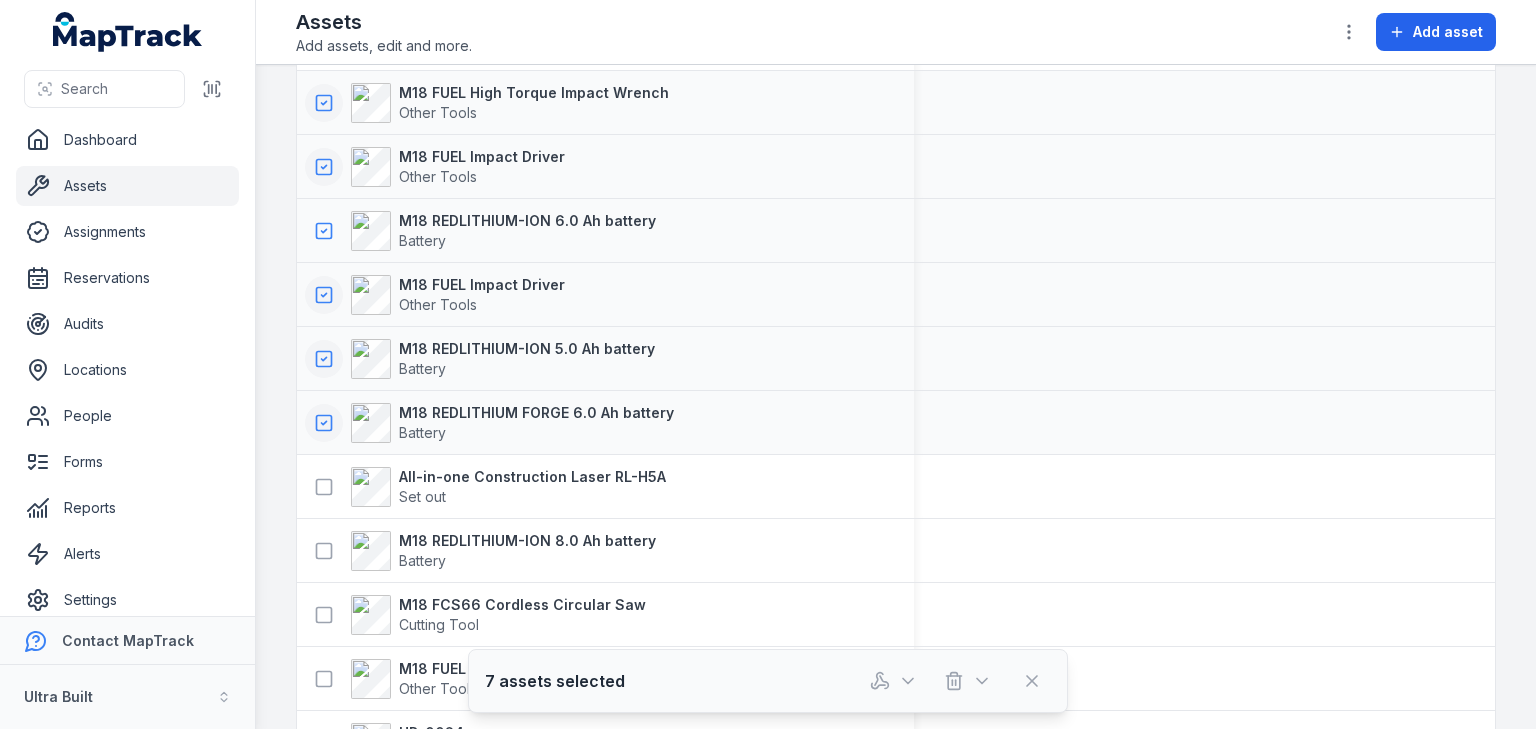 scroll, scrollTop: 1120, scrollLeft: 0, axis: vertical 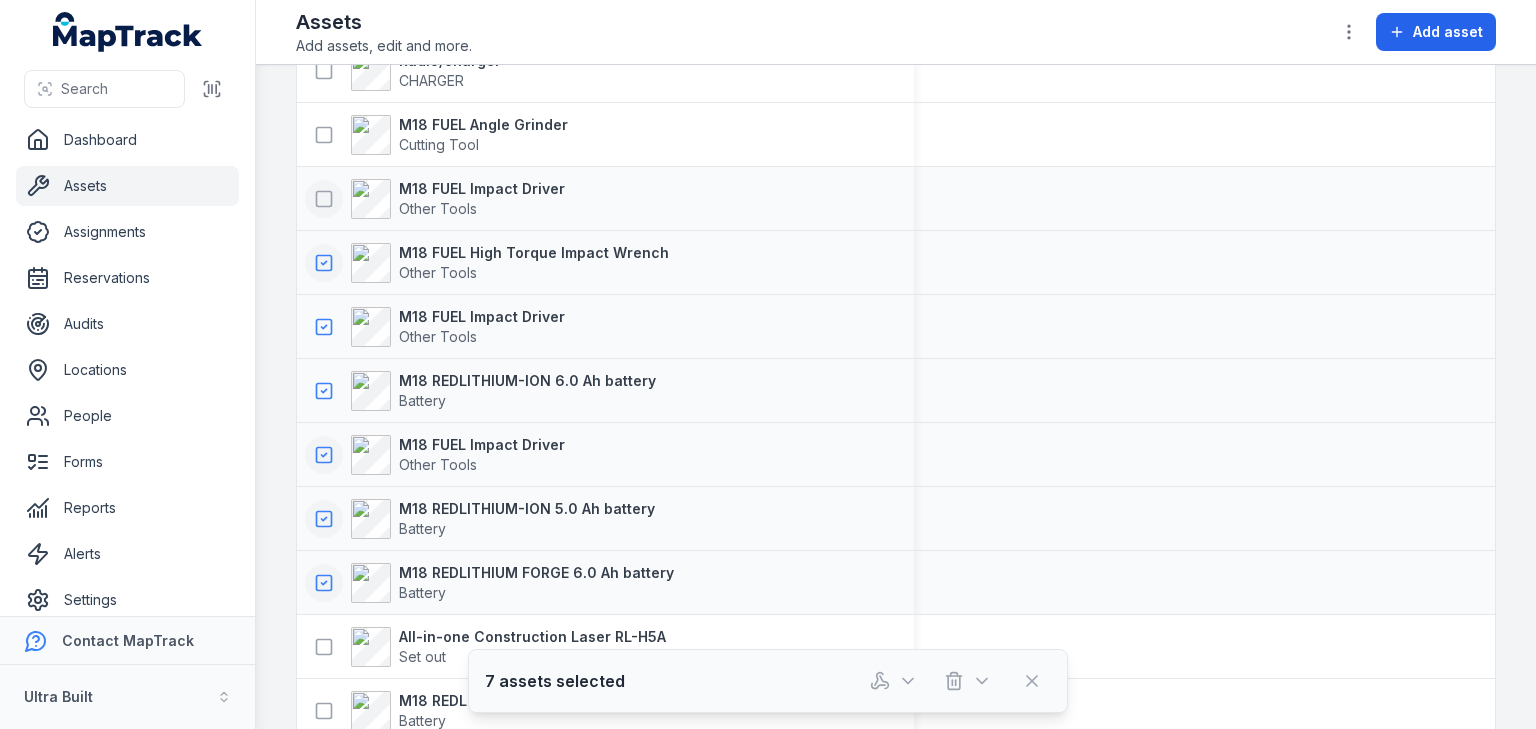 click 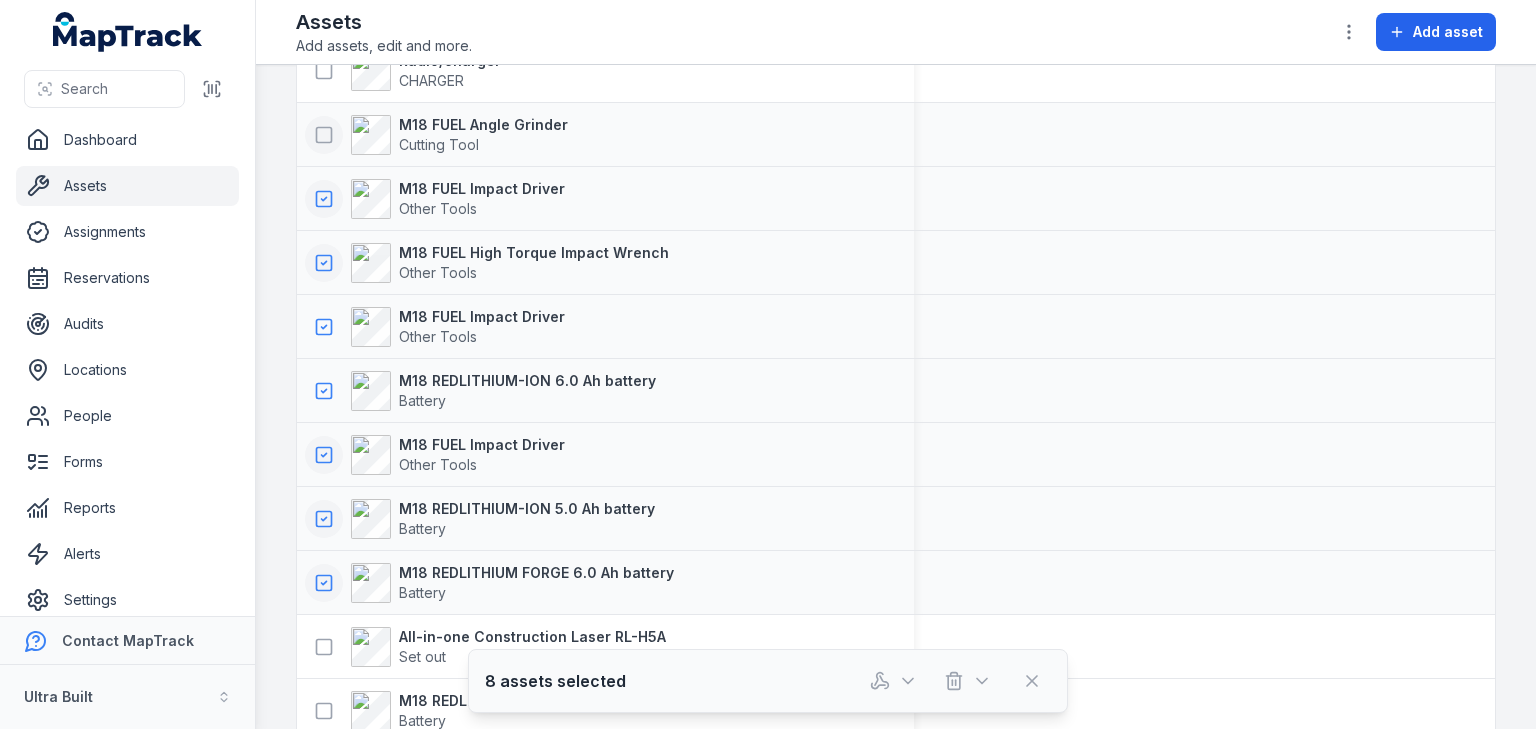 click 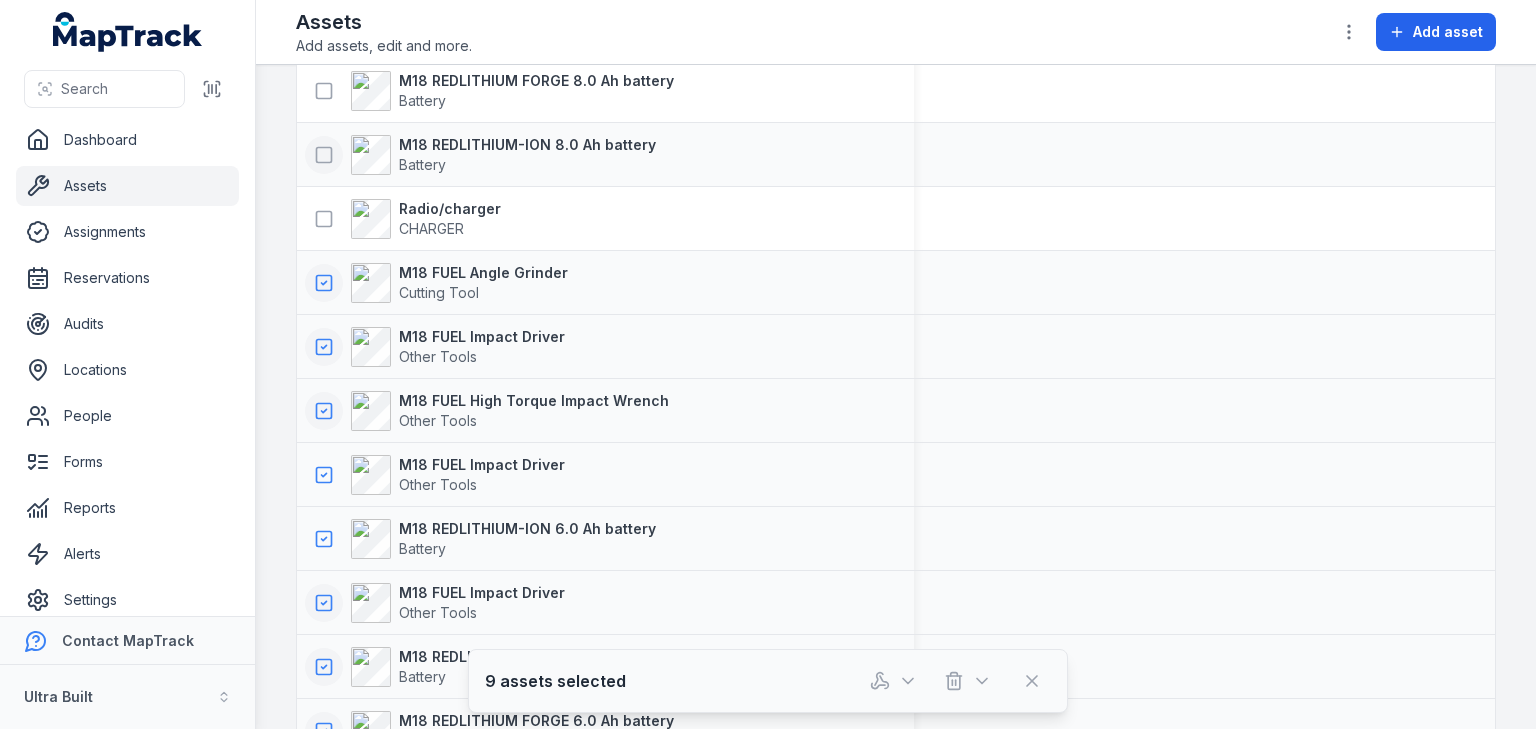 scroll, scrollTop: 960, scrollLeft: 0, axis: vertical 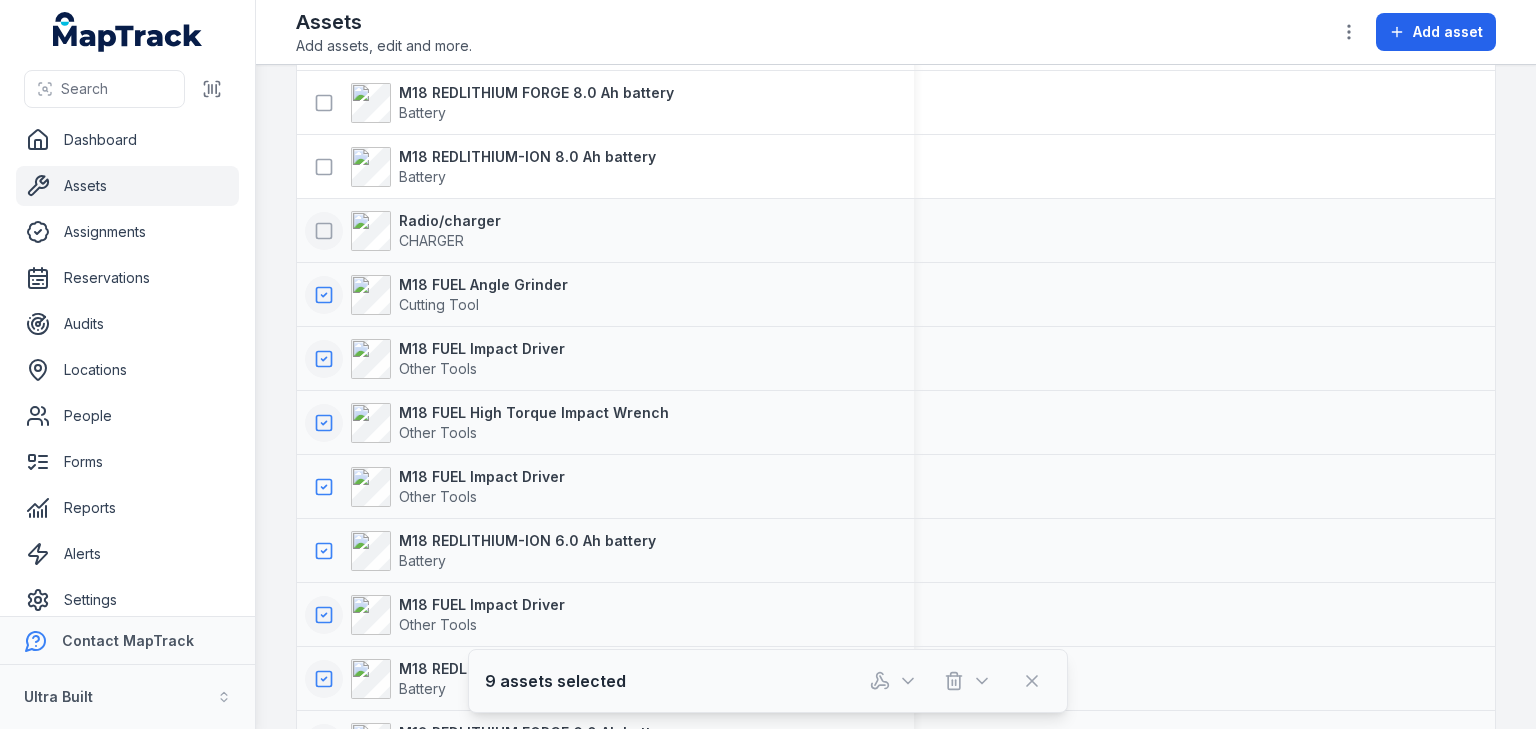 click 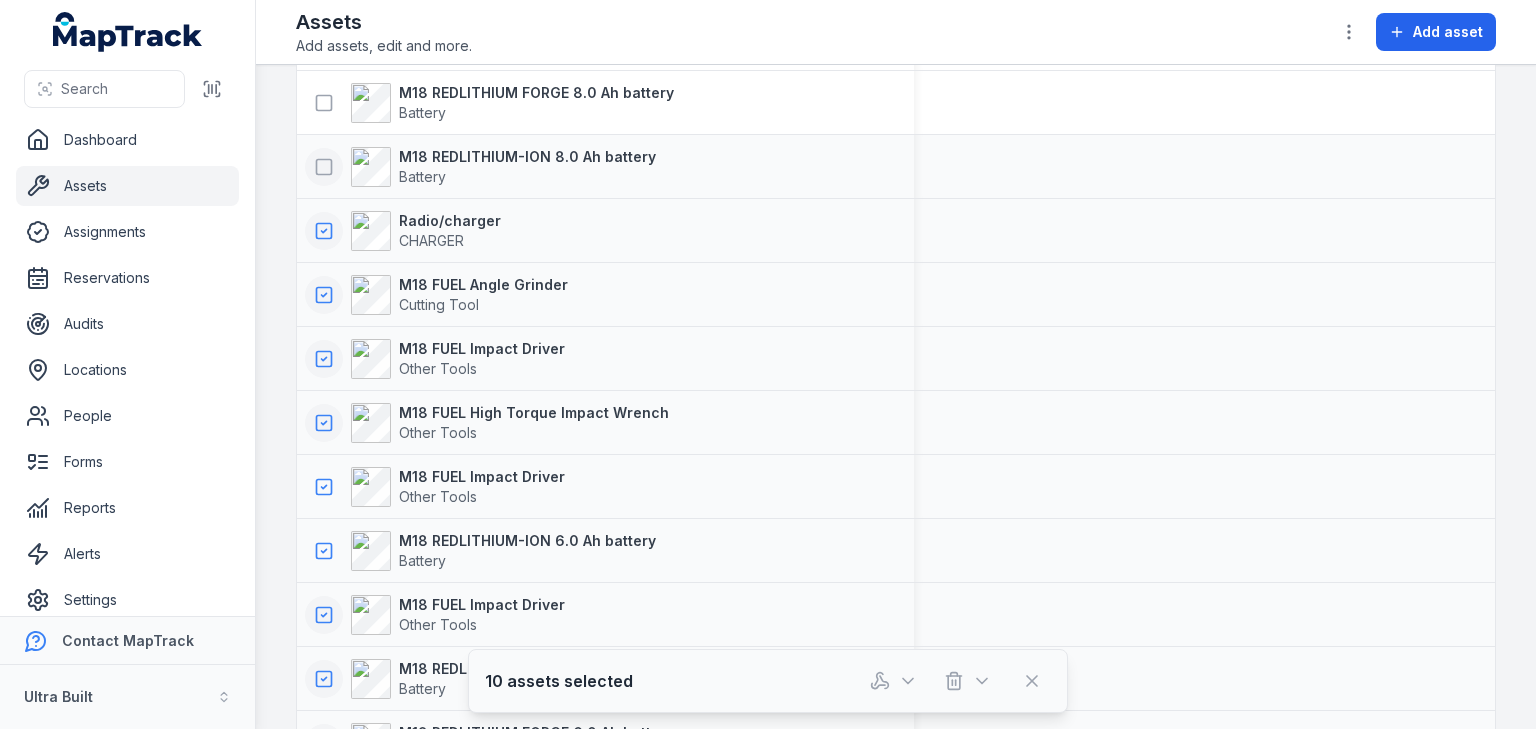click 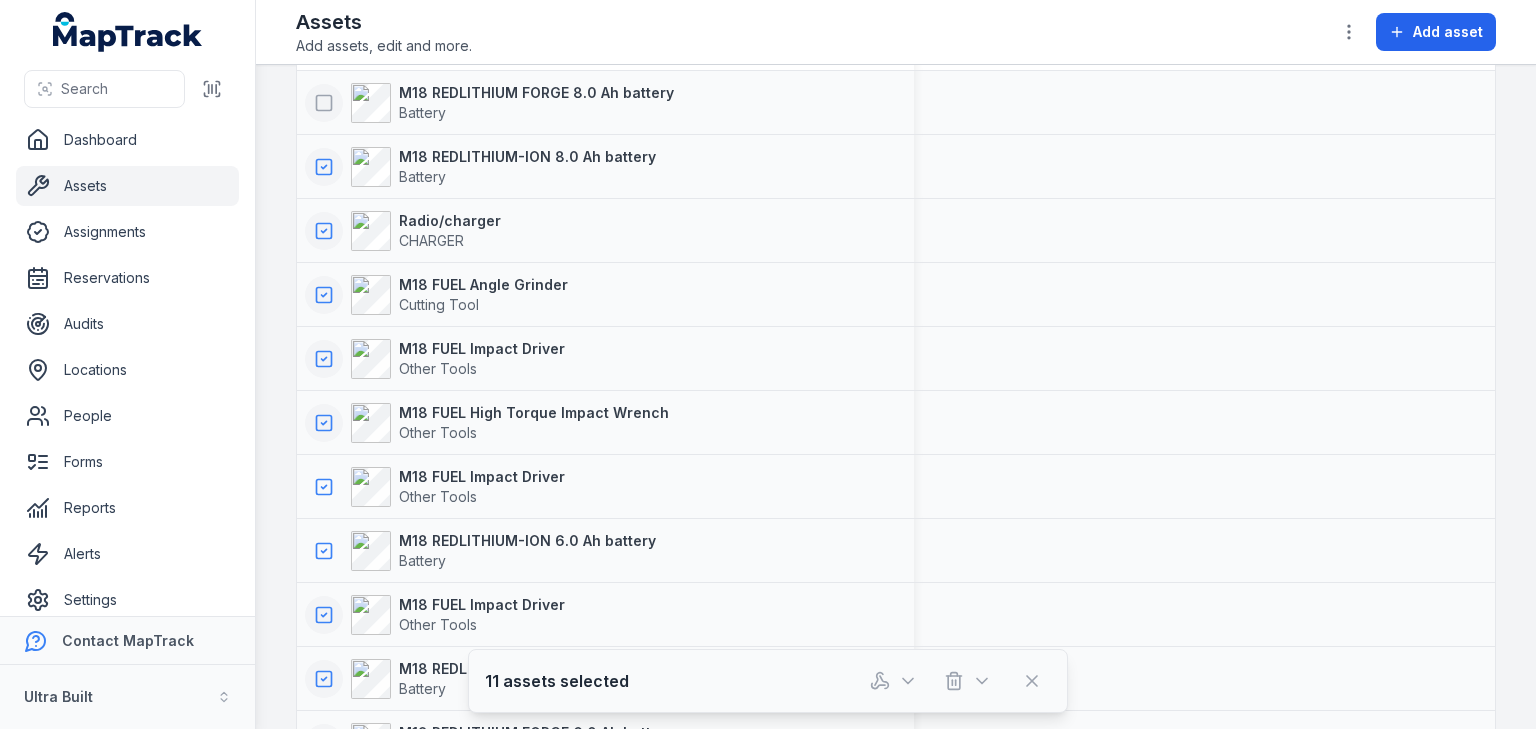 click 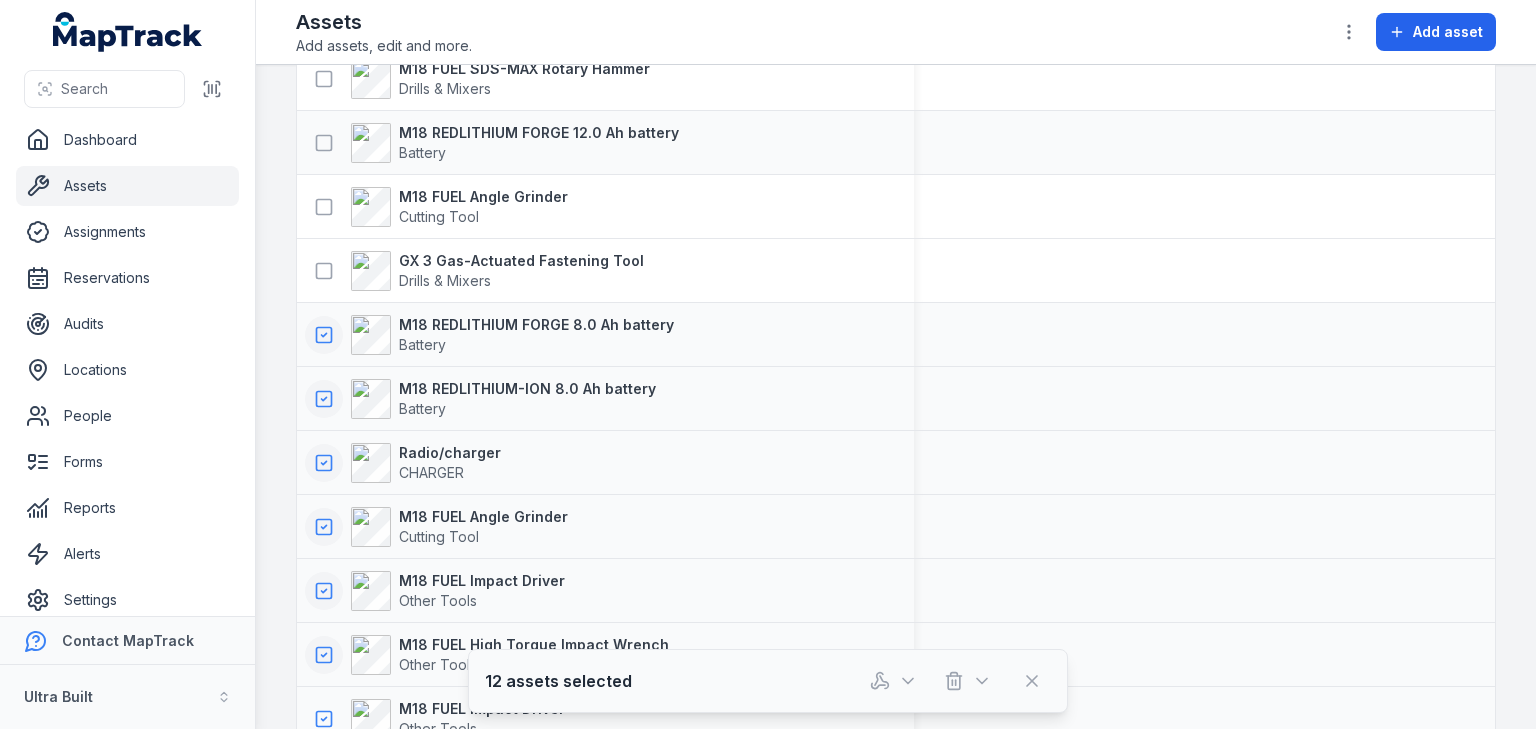scroll, scrollTop: 720, scrollLeft: 0, axis: vertical 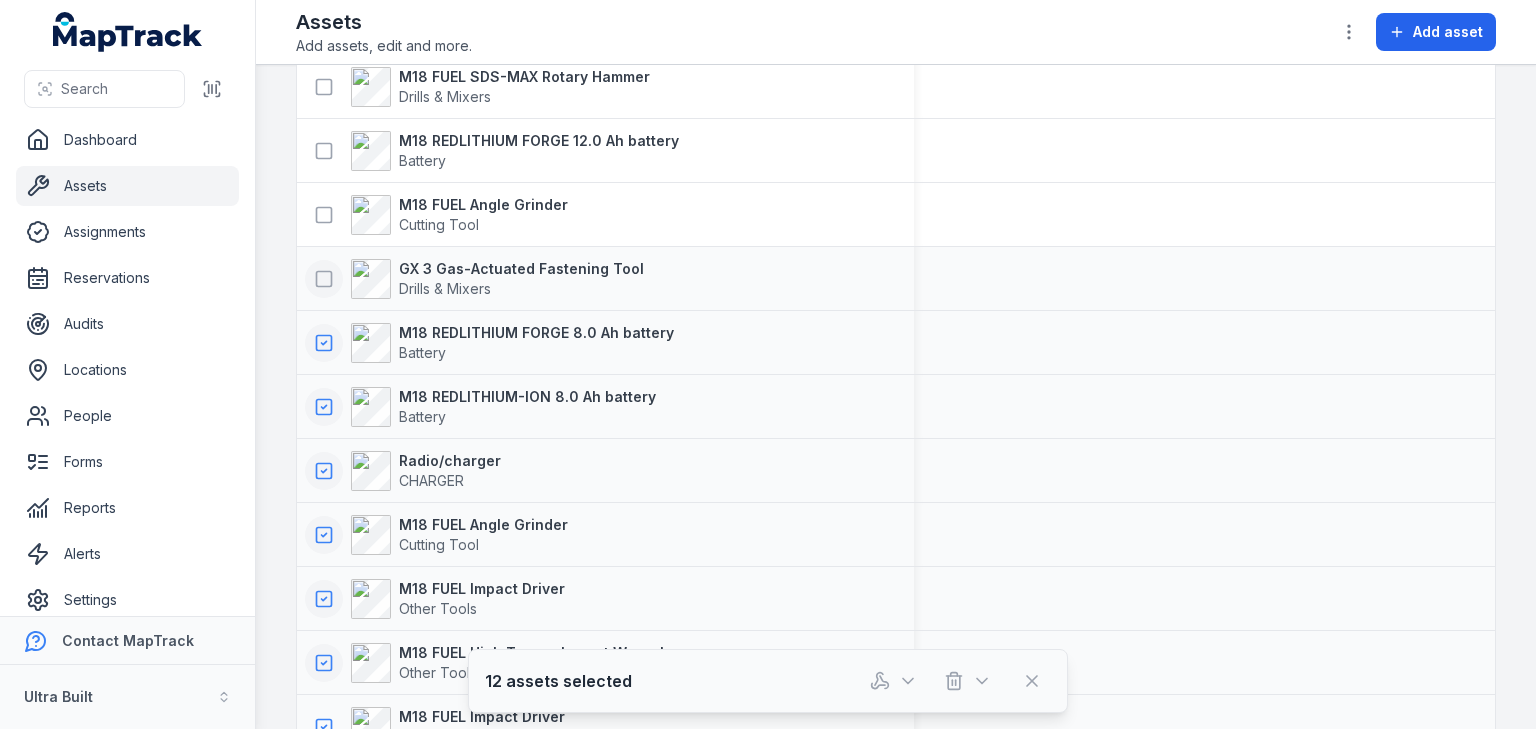 click 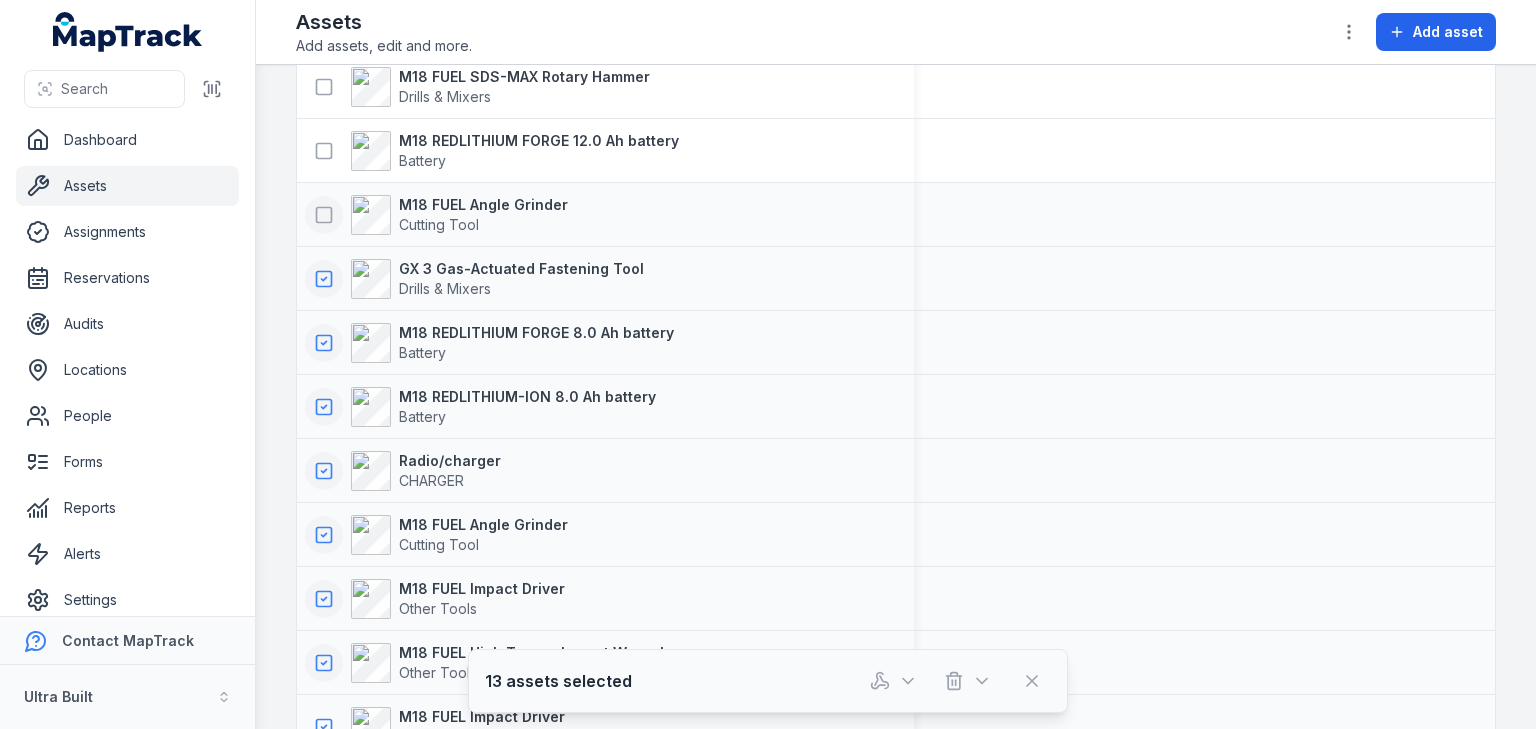 click 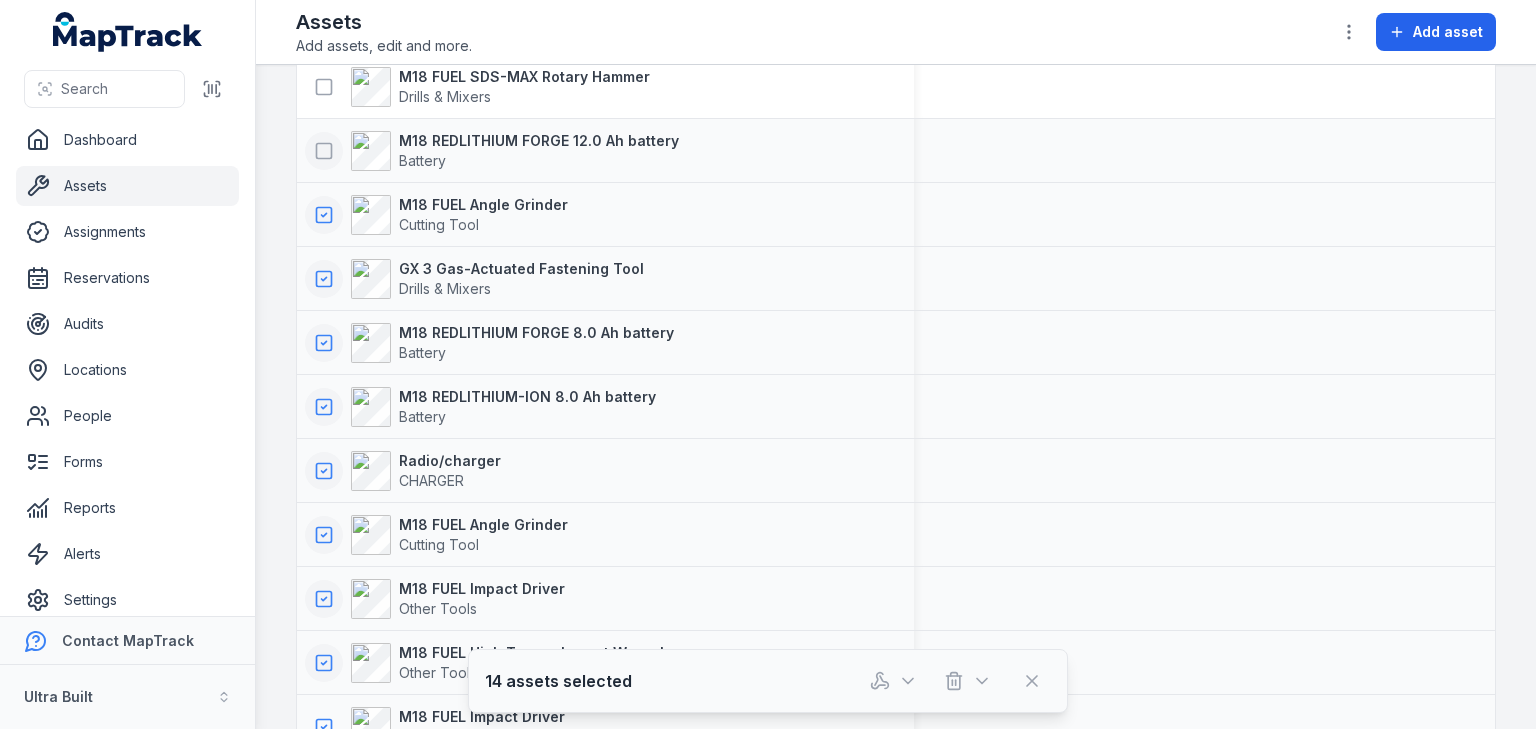 click 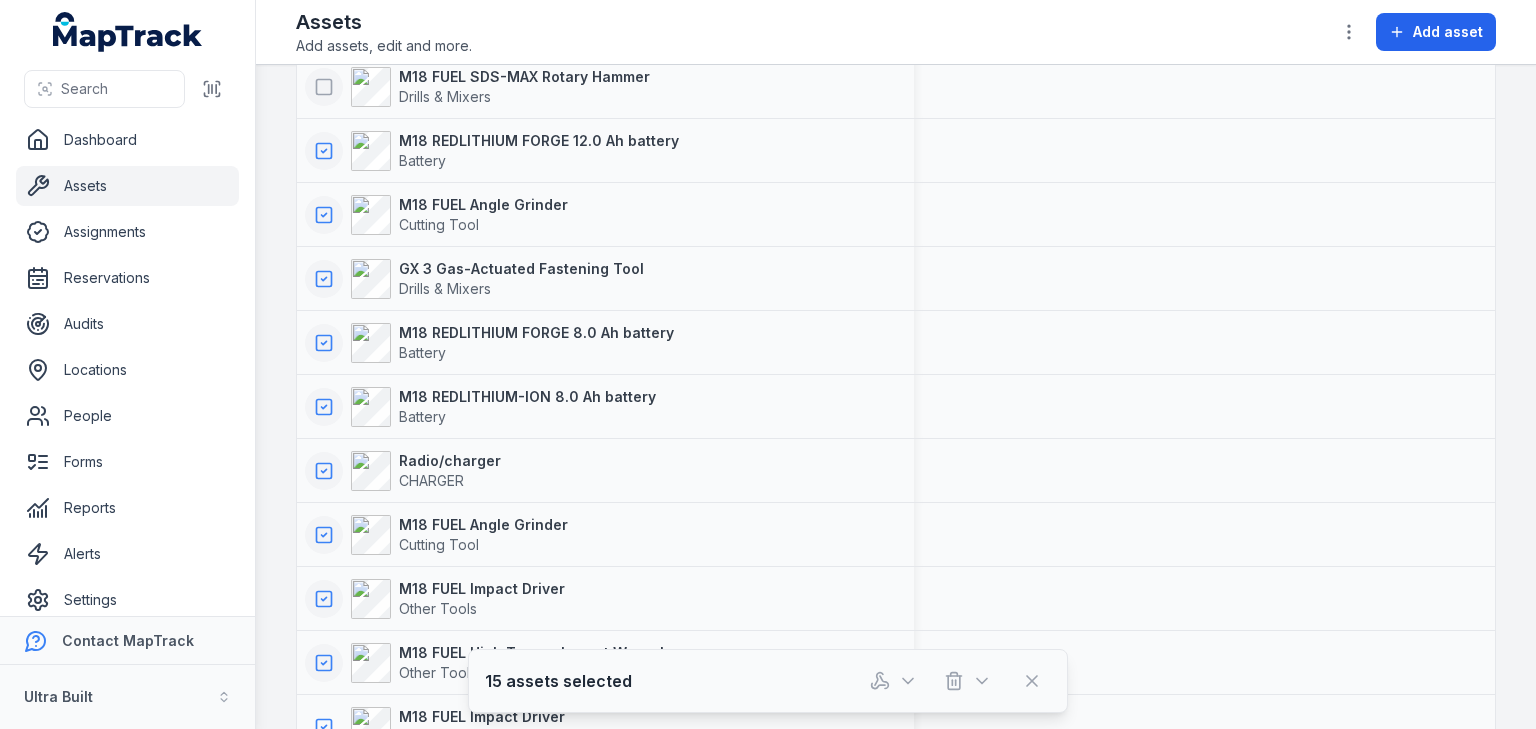click 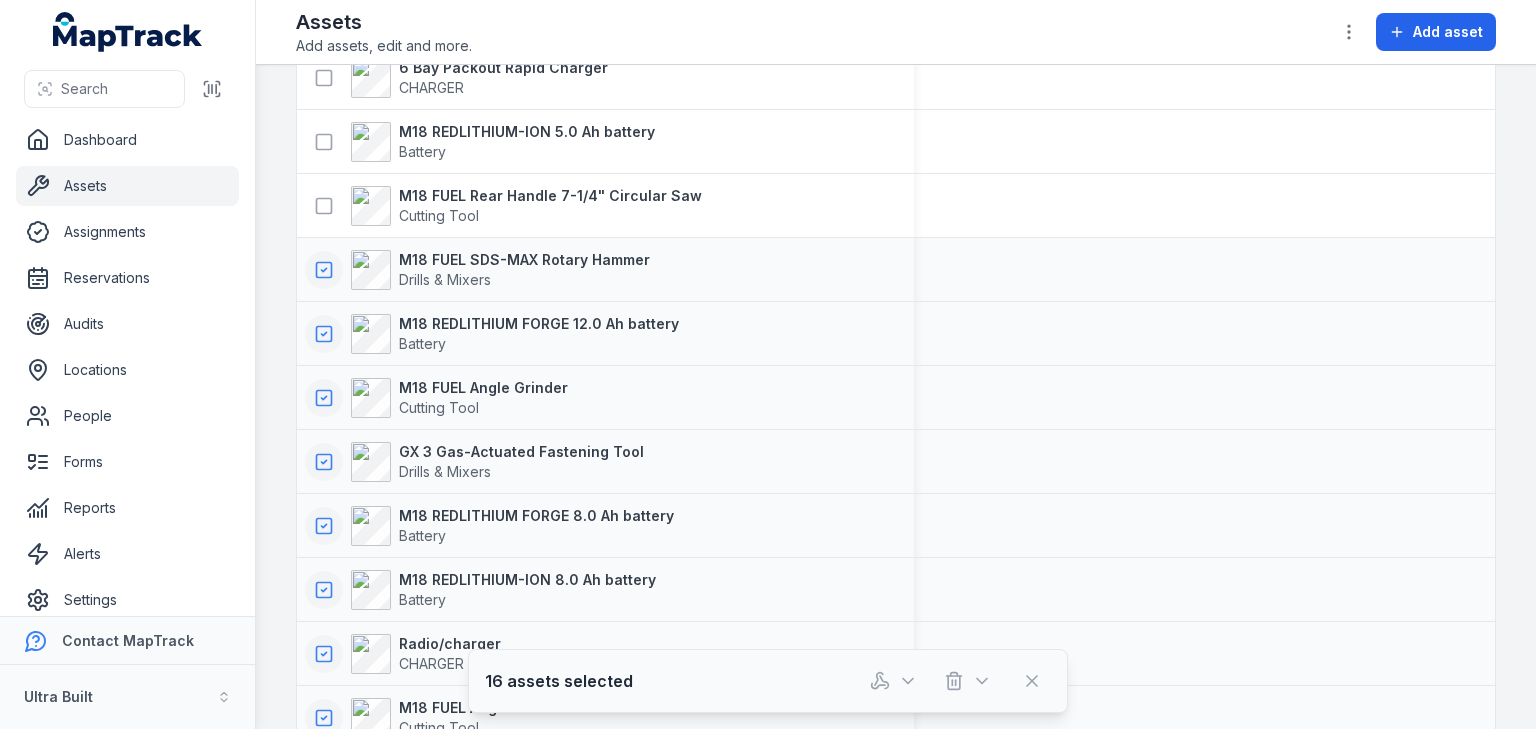 scroll, scrollTop: 320, scrollLeft: 0, axis: vertical 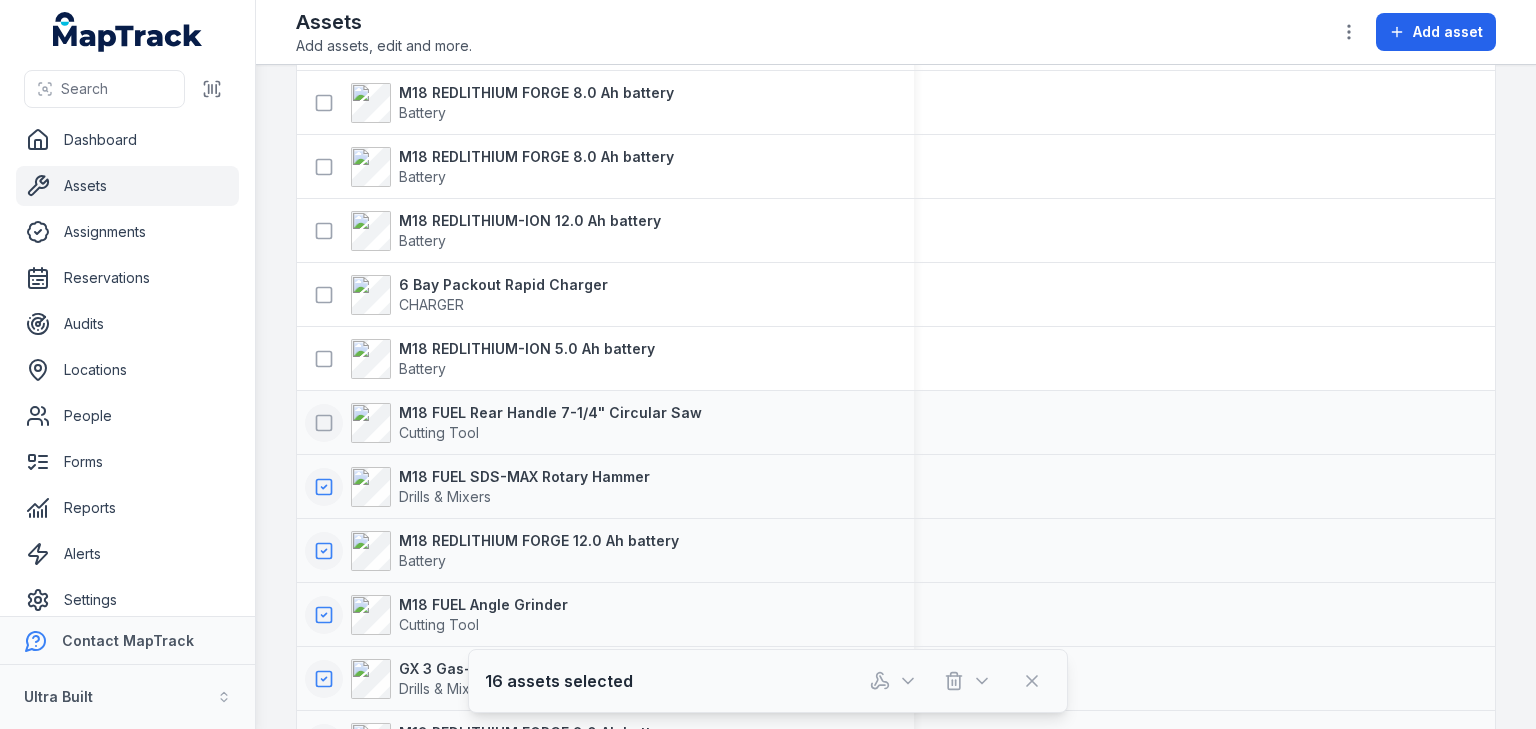 click 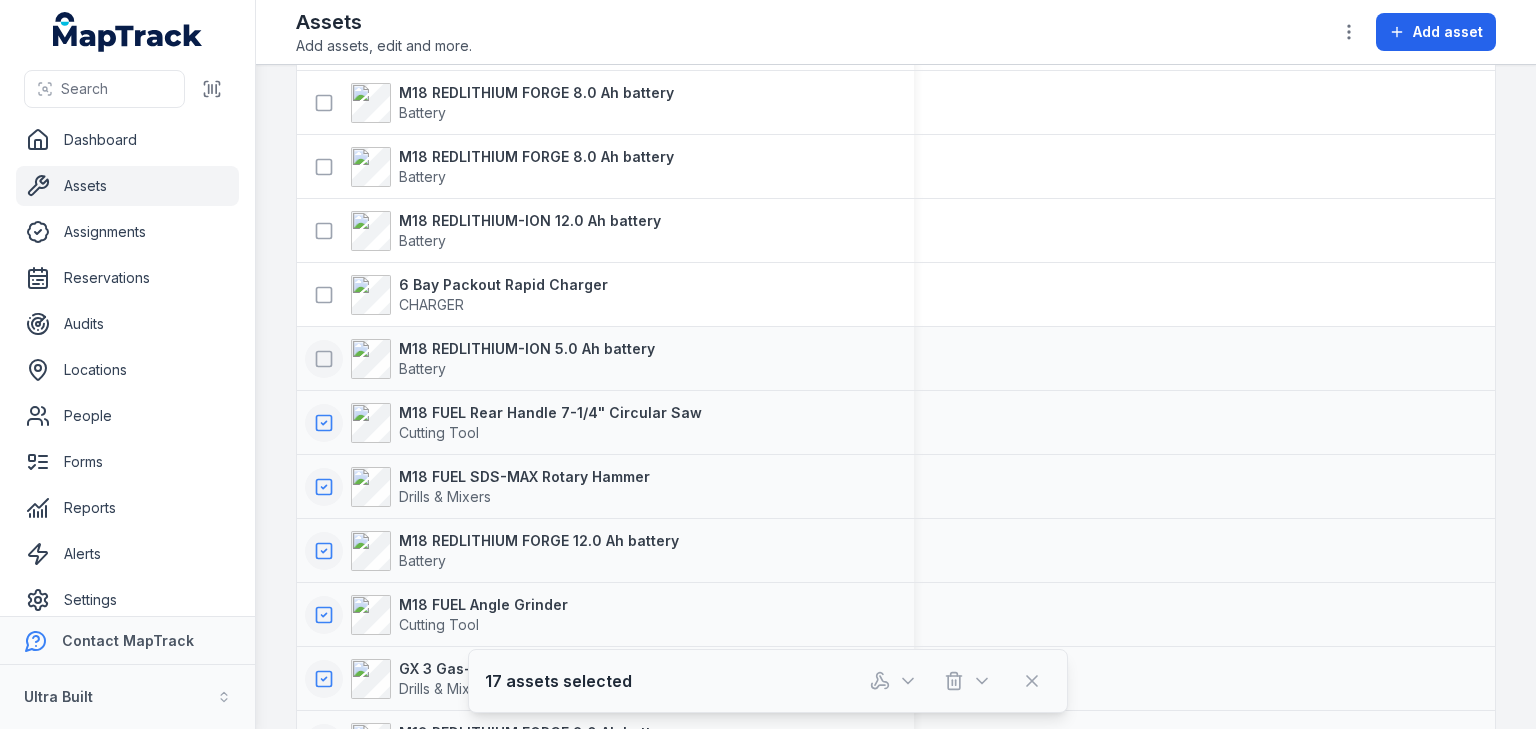 click 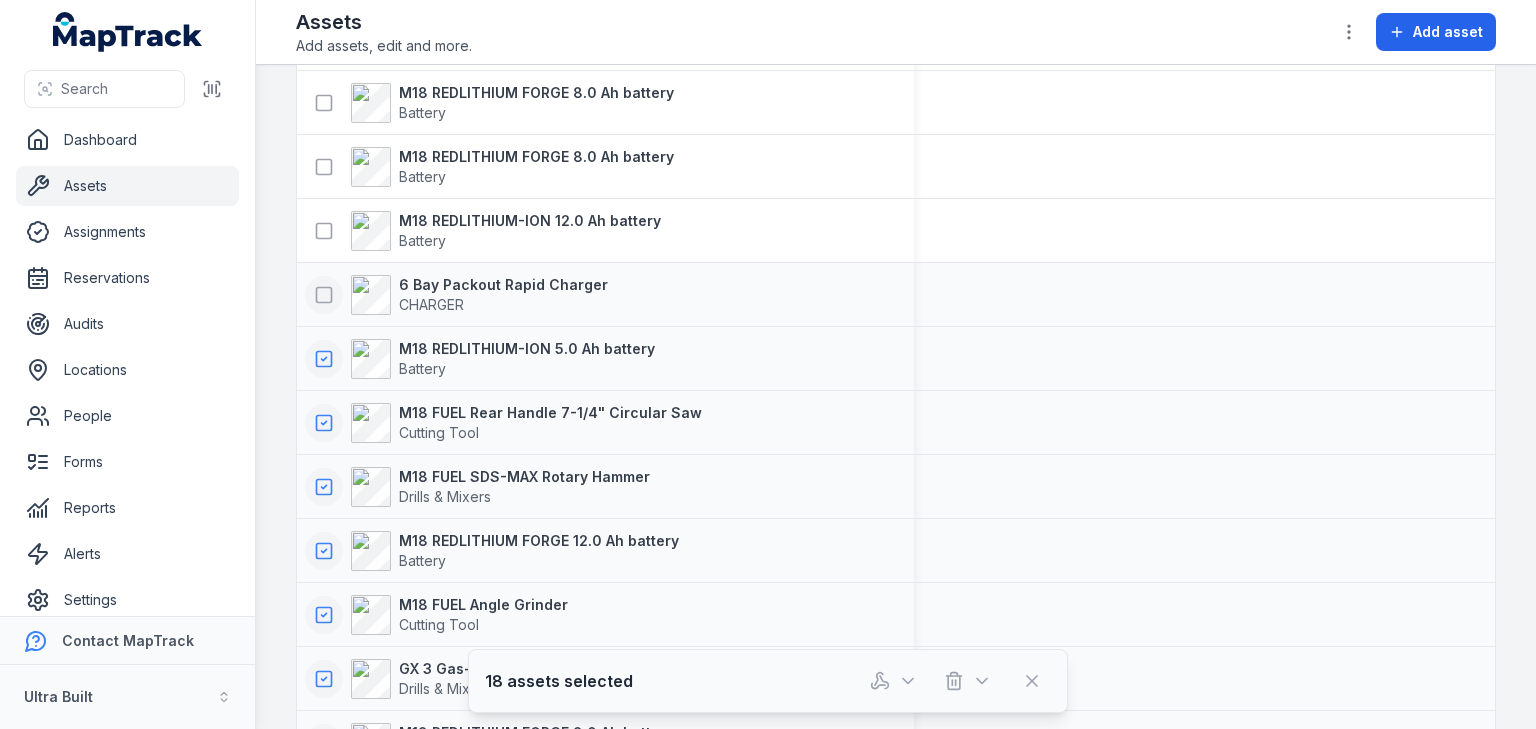 click 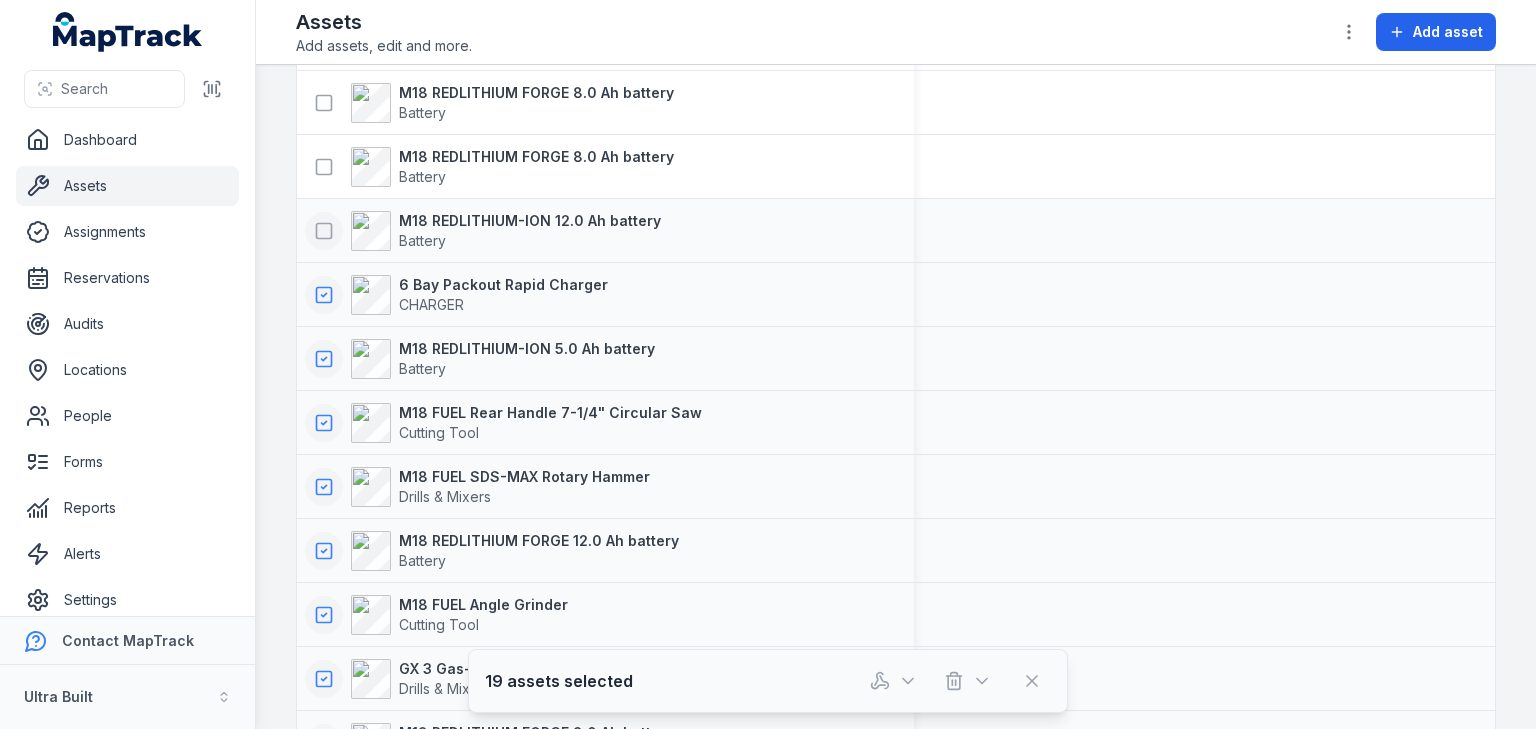 click 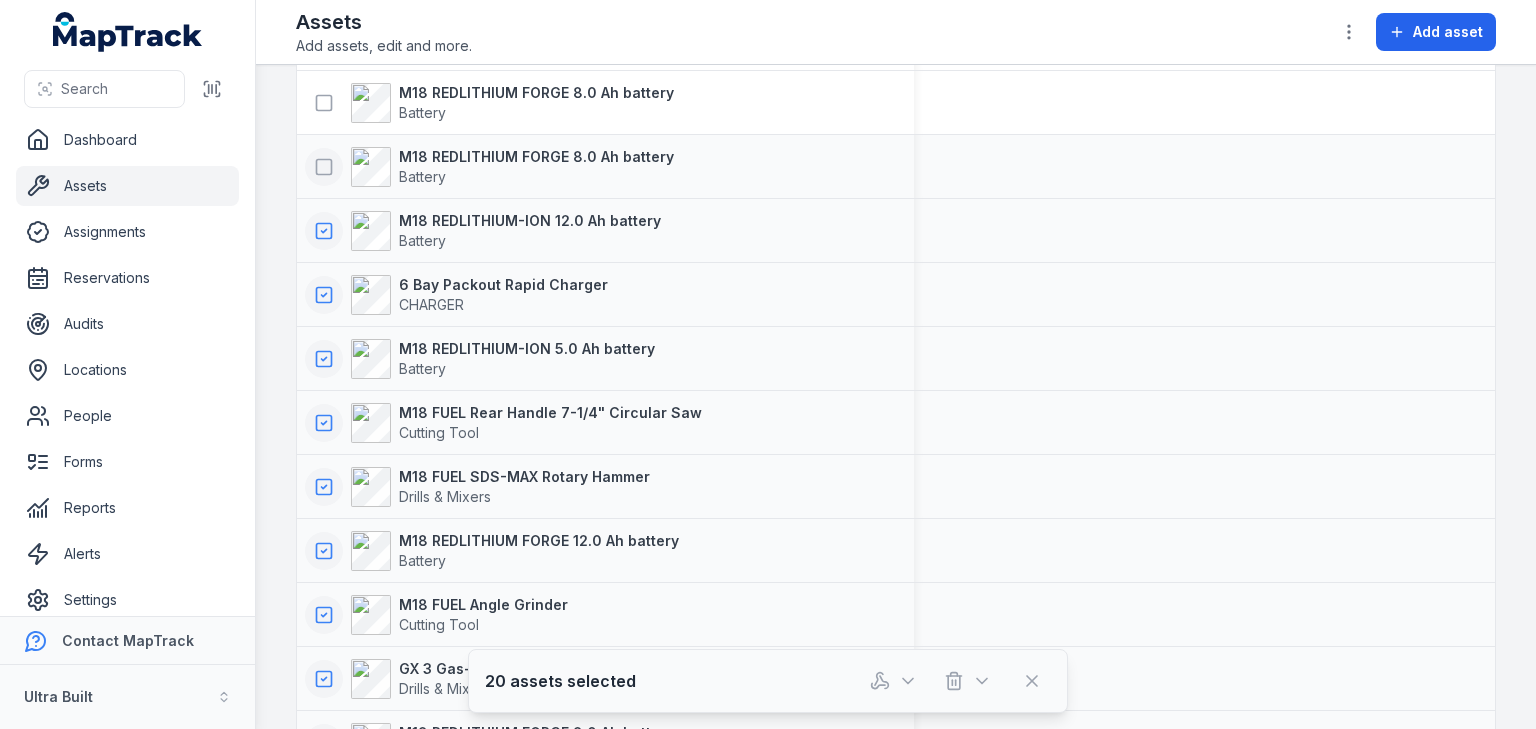 click 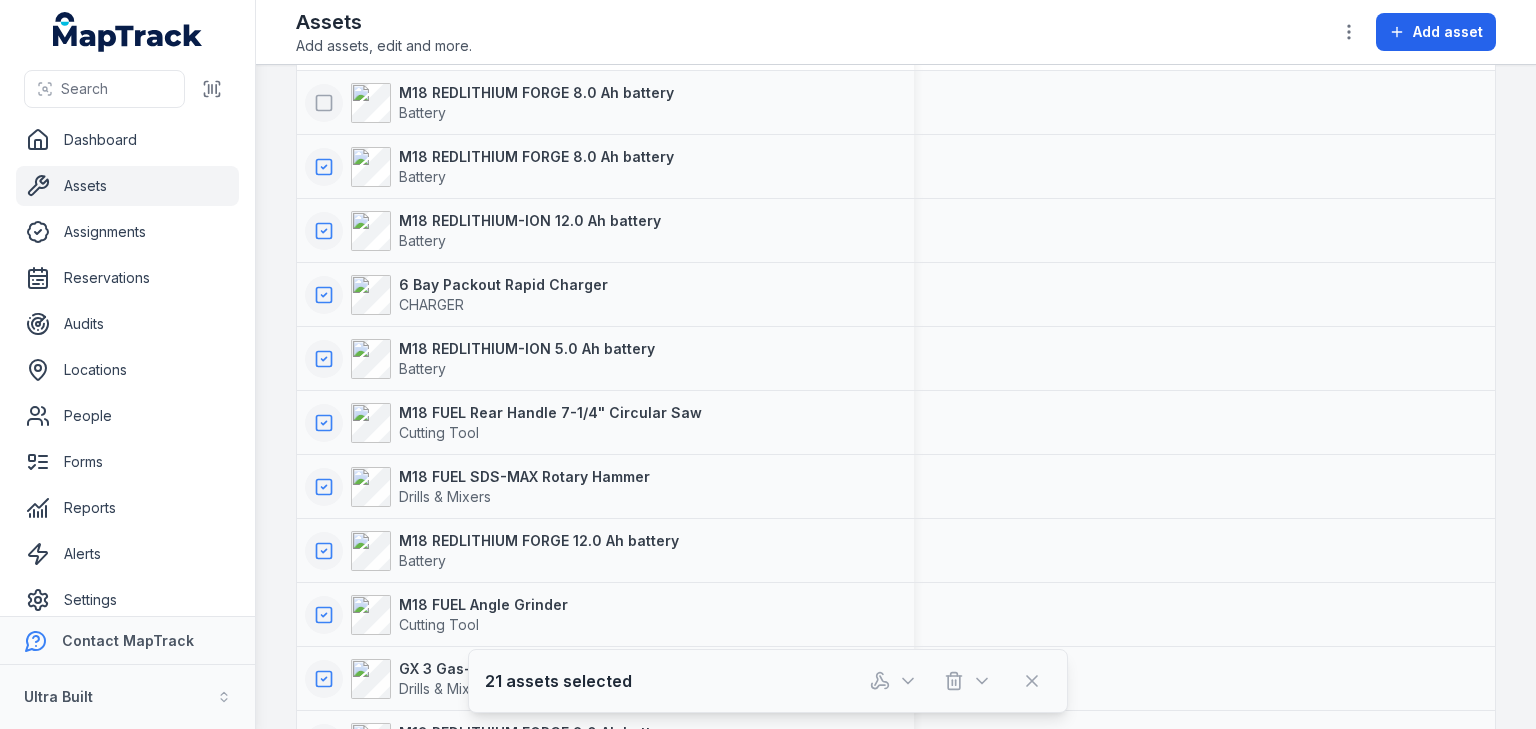 click 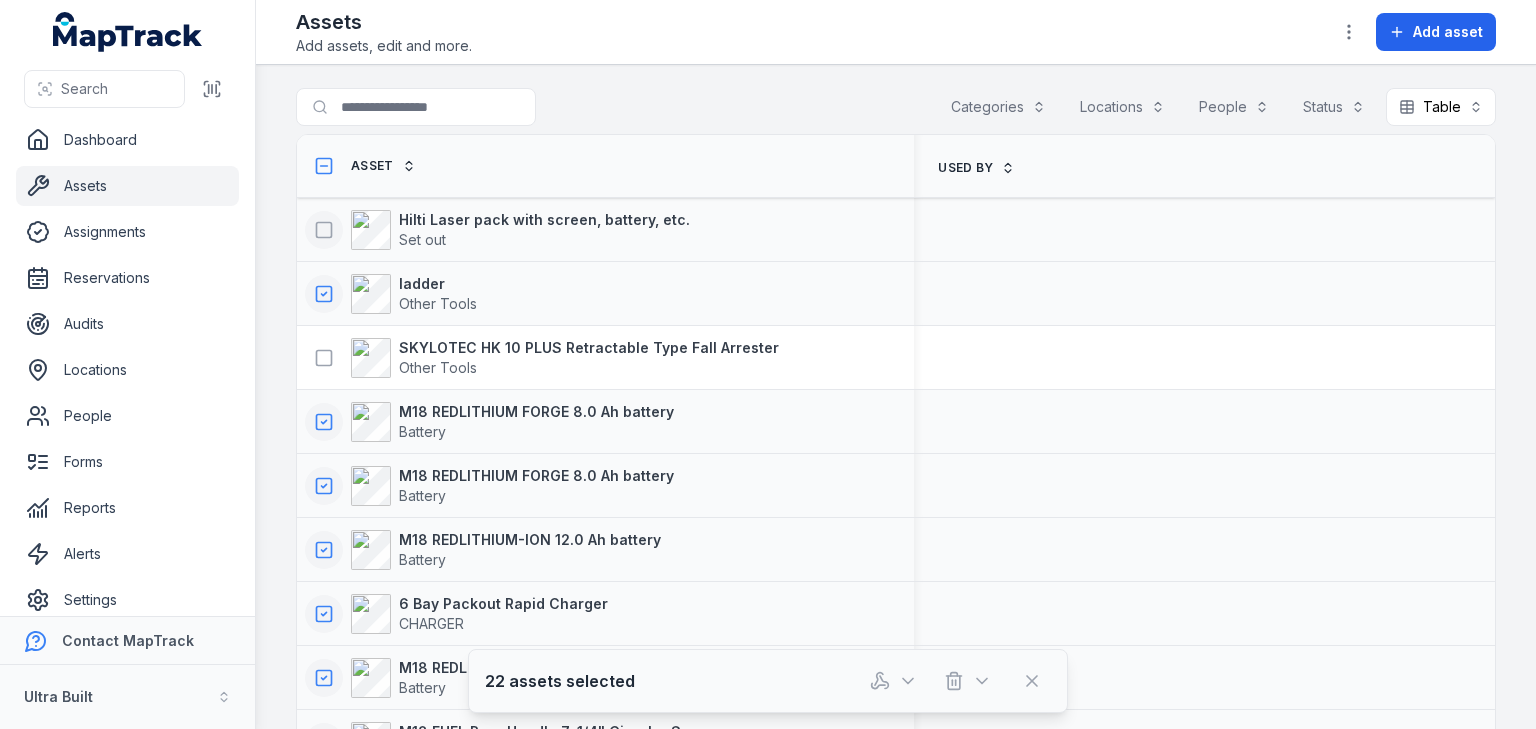 scroll, scrollTop: 0, scrollLeft: 0, axis: both 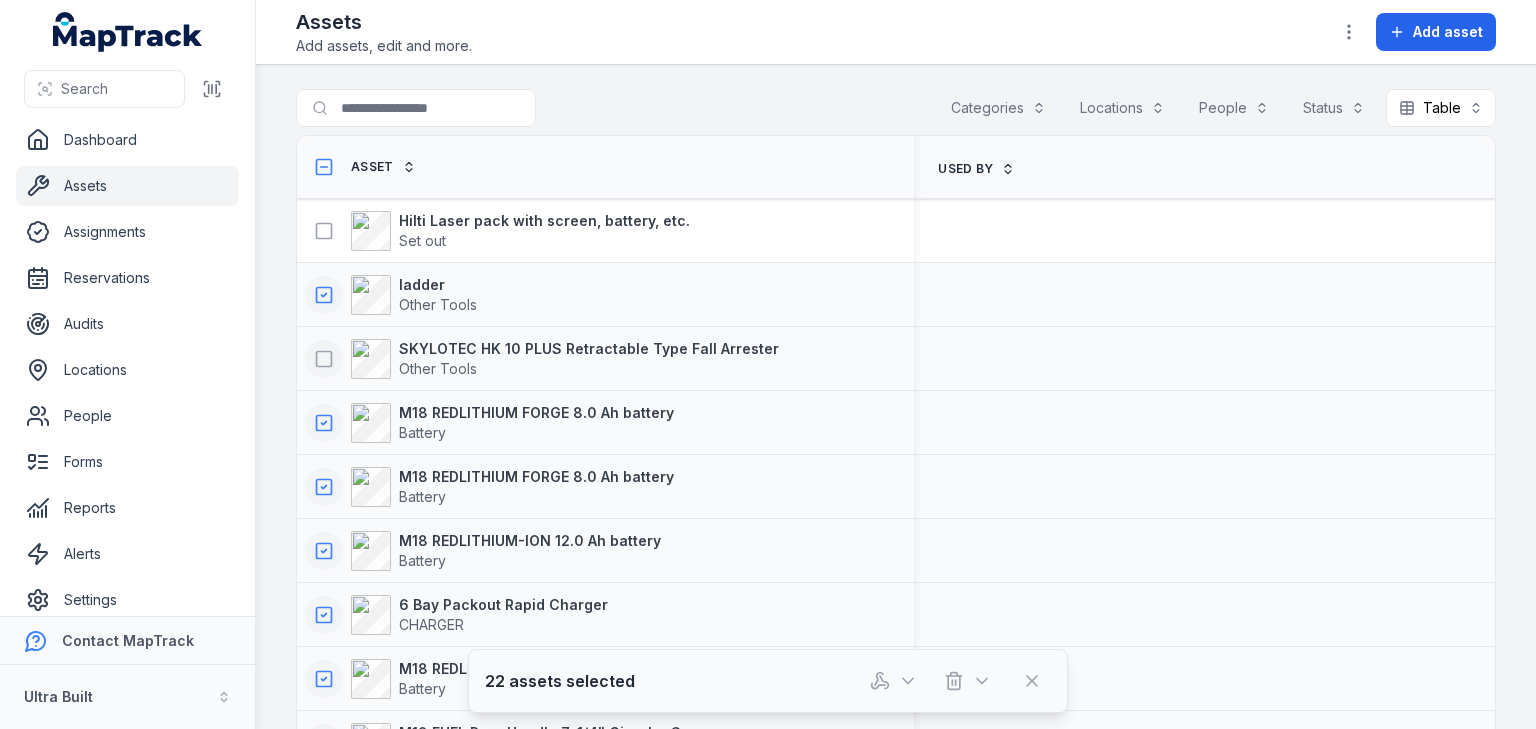 click 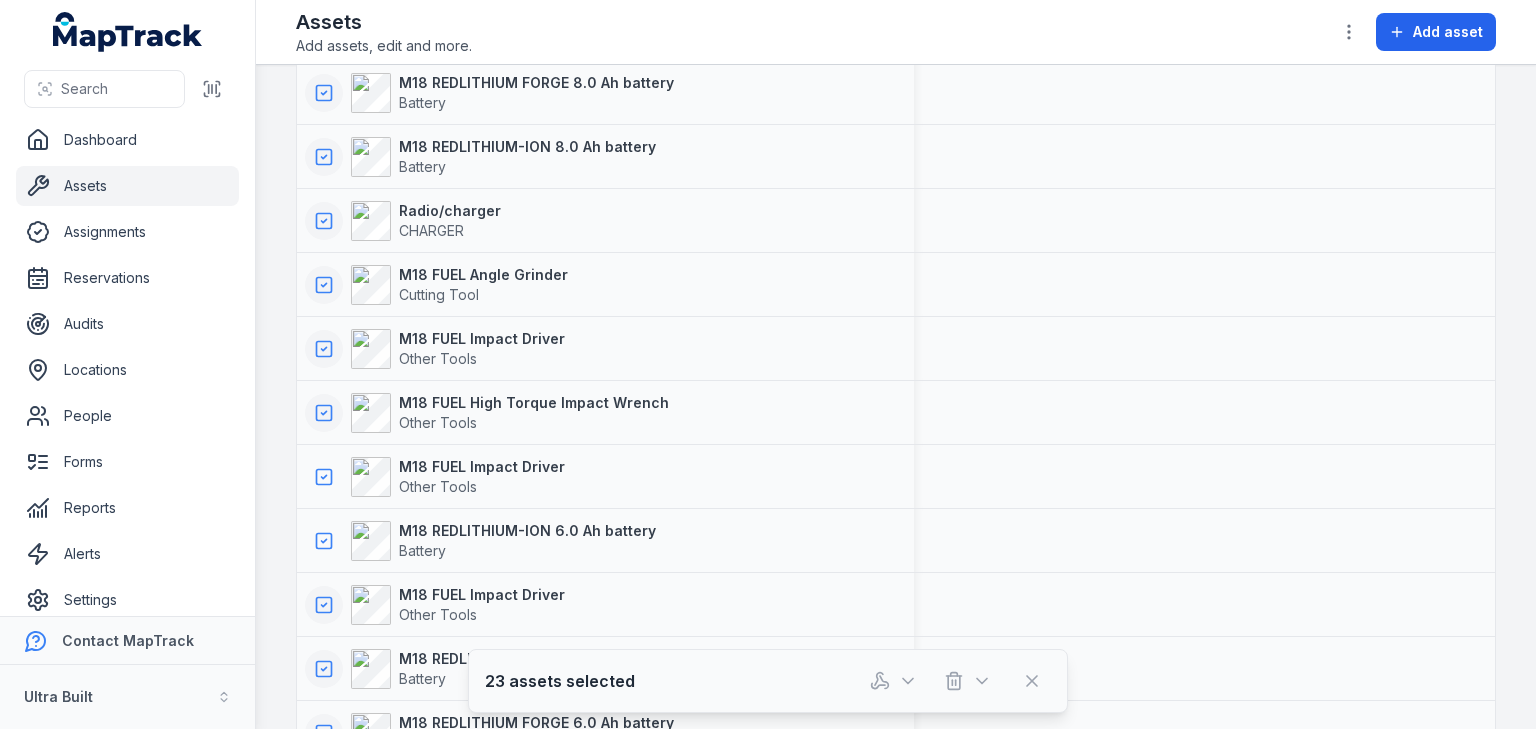 scroll, scrollTop: 1200, scrollLeft: 0, axis: vertical 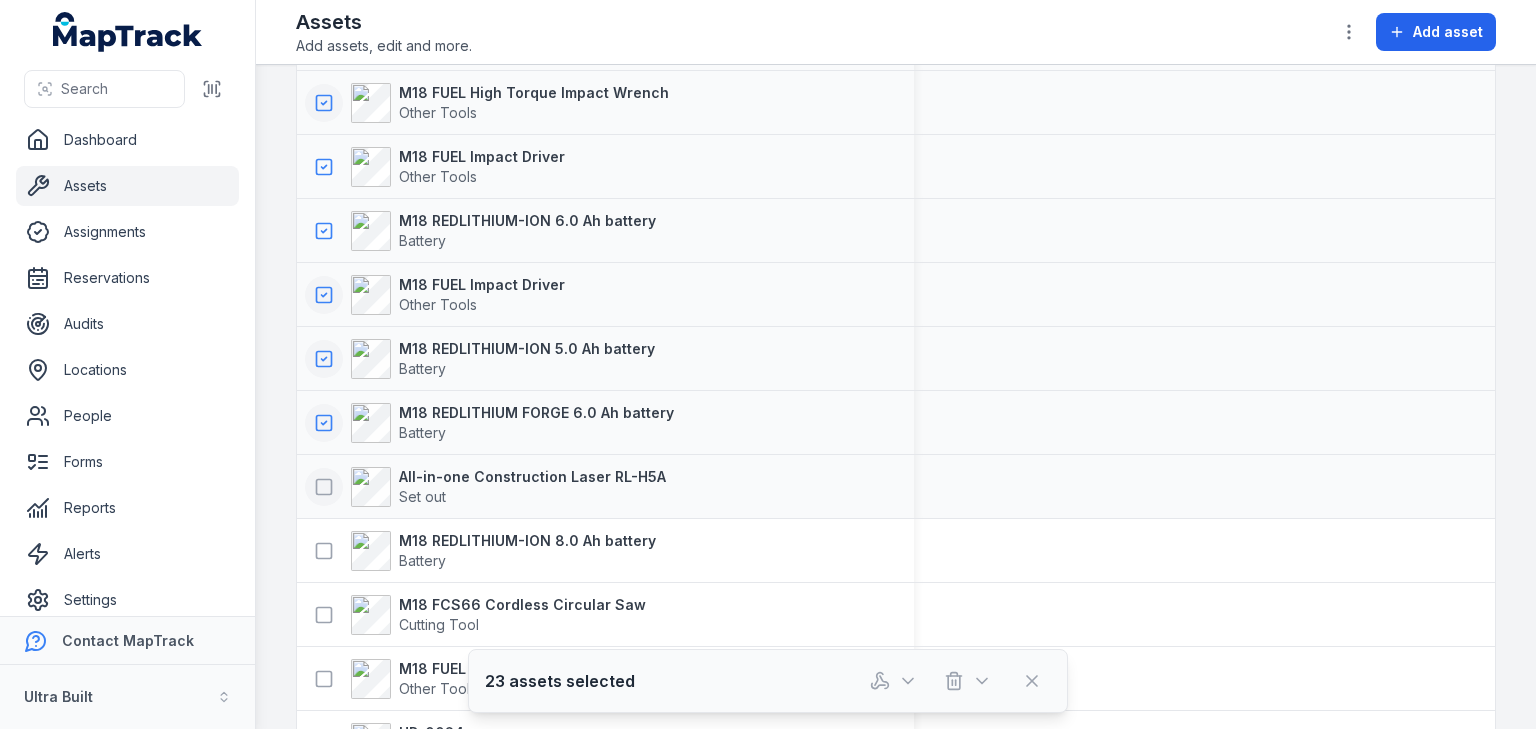 click 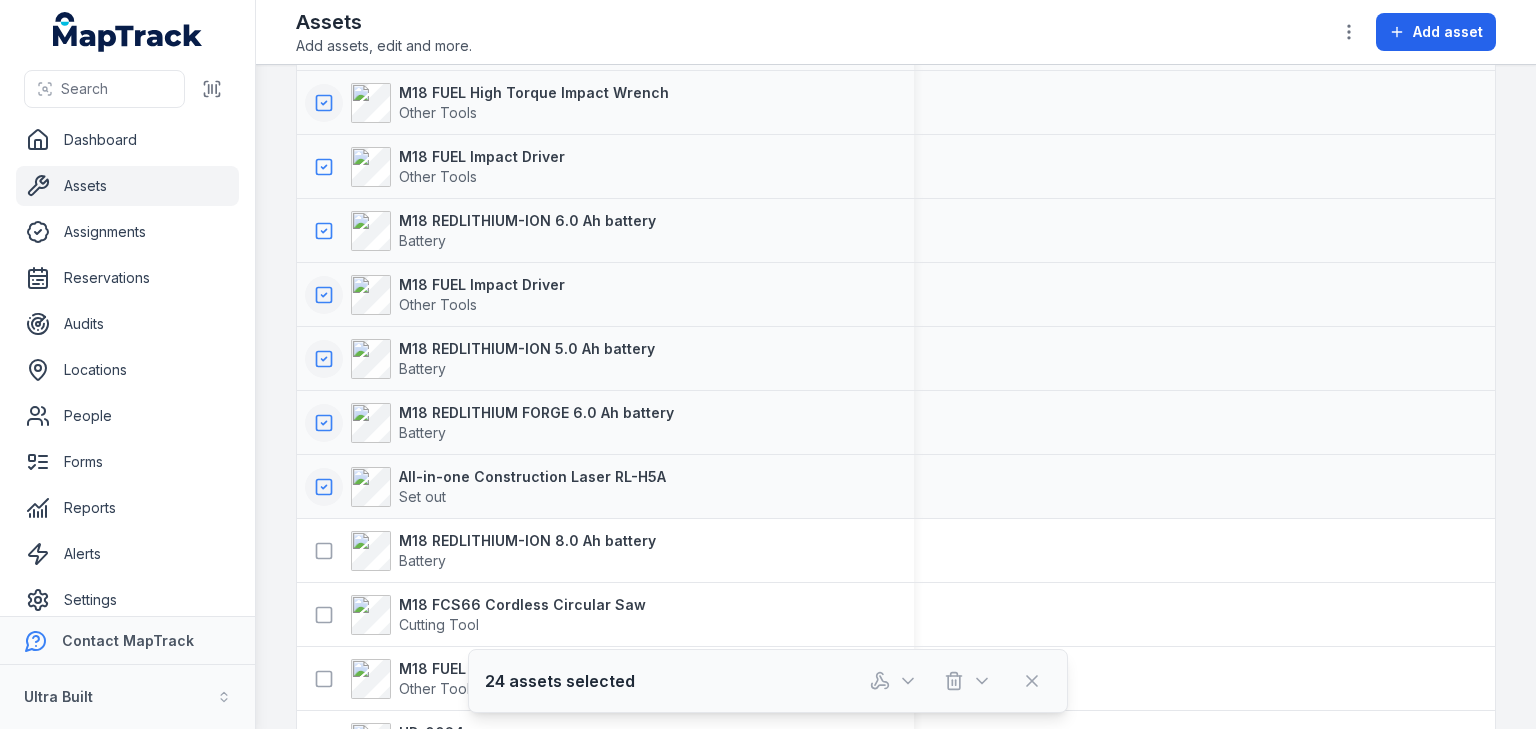 scroll, scrollTop: 1360, scrollLeft: 0, axis: vertical 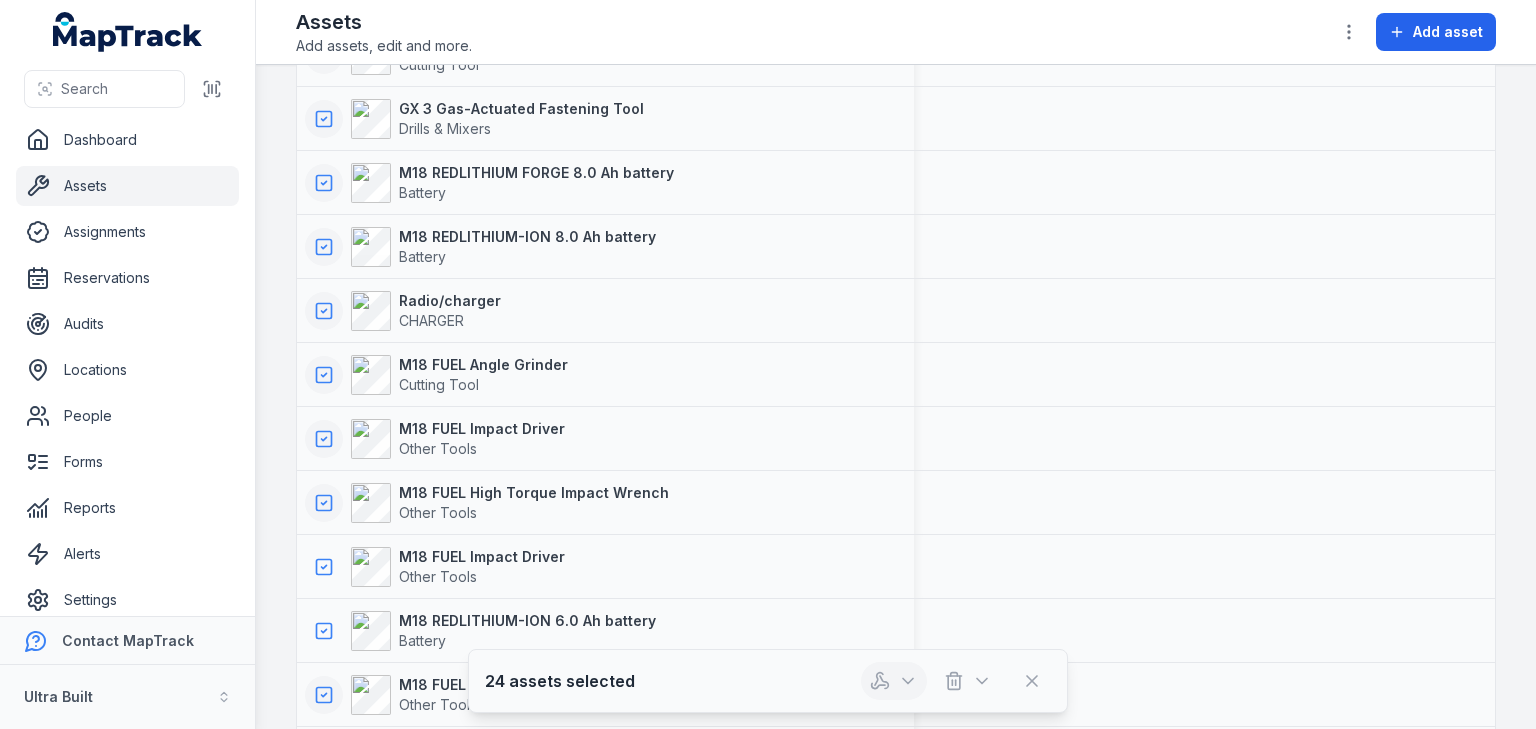 click 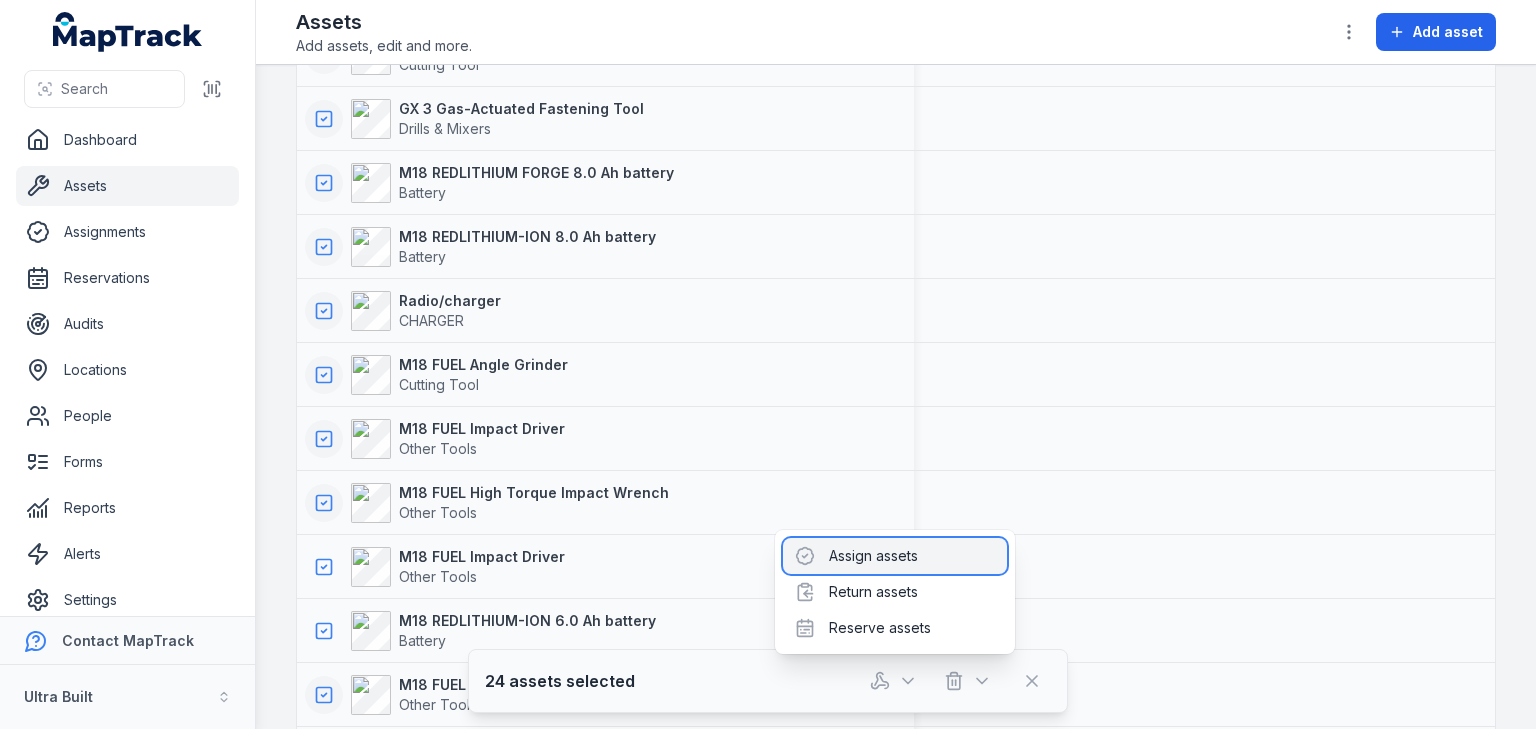 click on "Assign assets" at bounding box center (895, 556) 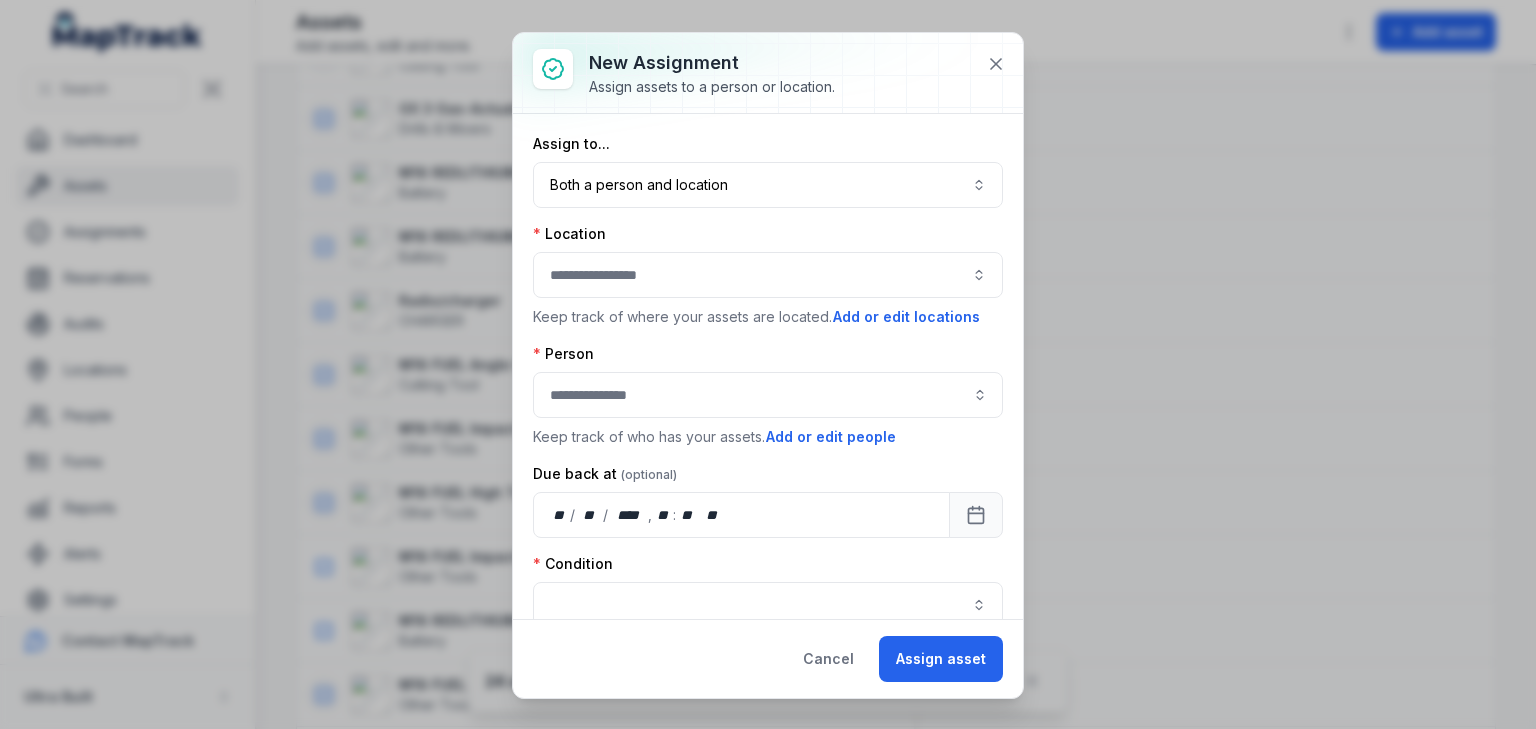 click at bounding box center [768, 275] 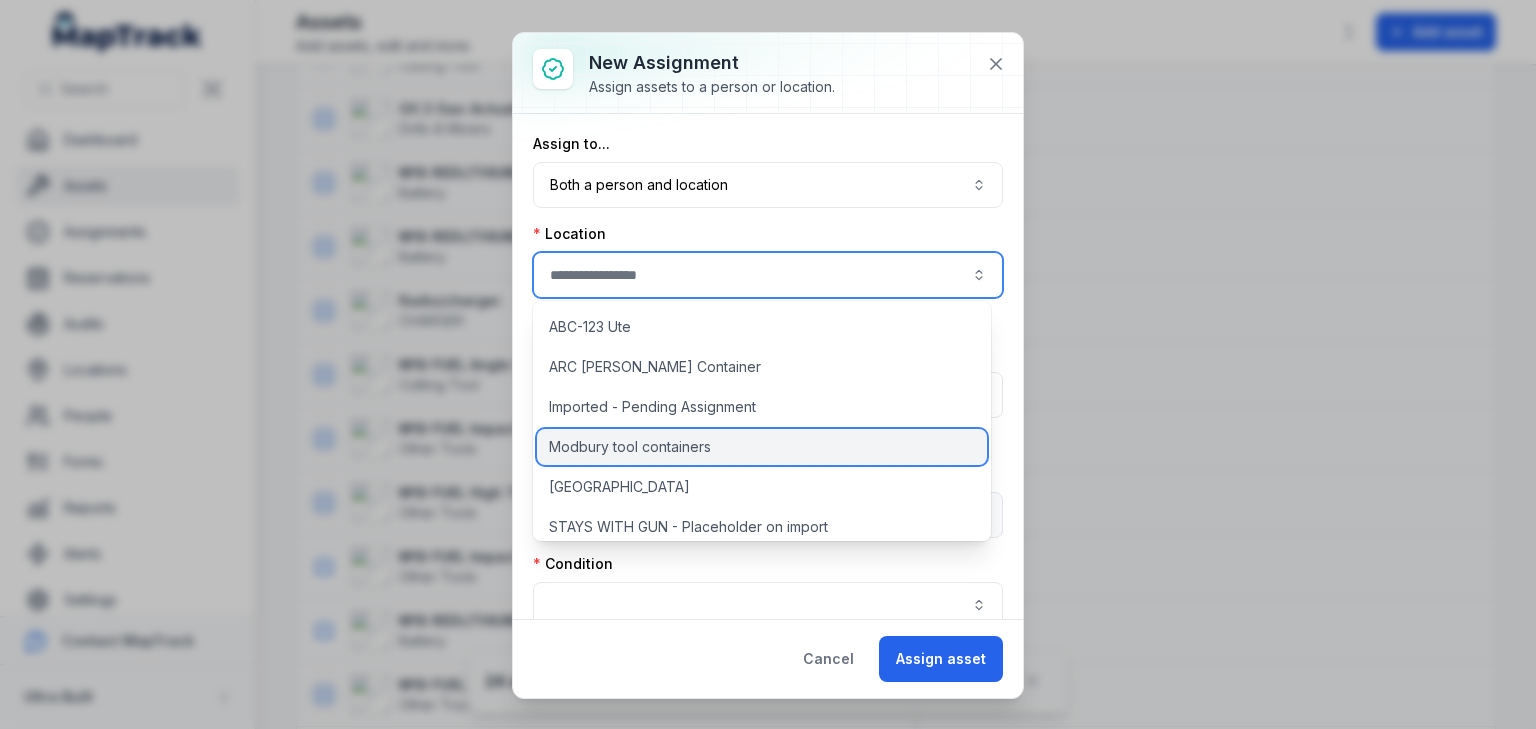 click on "Modbury tool containers" at bounding box center (630, 447) 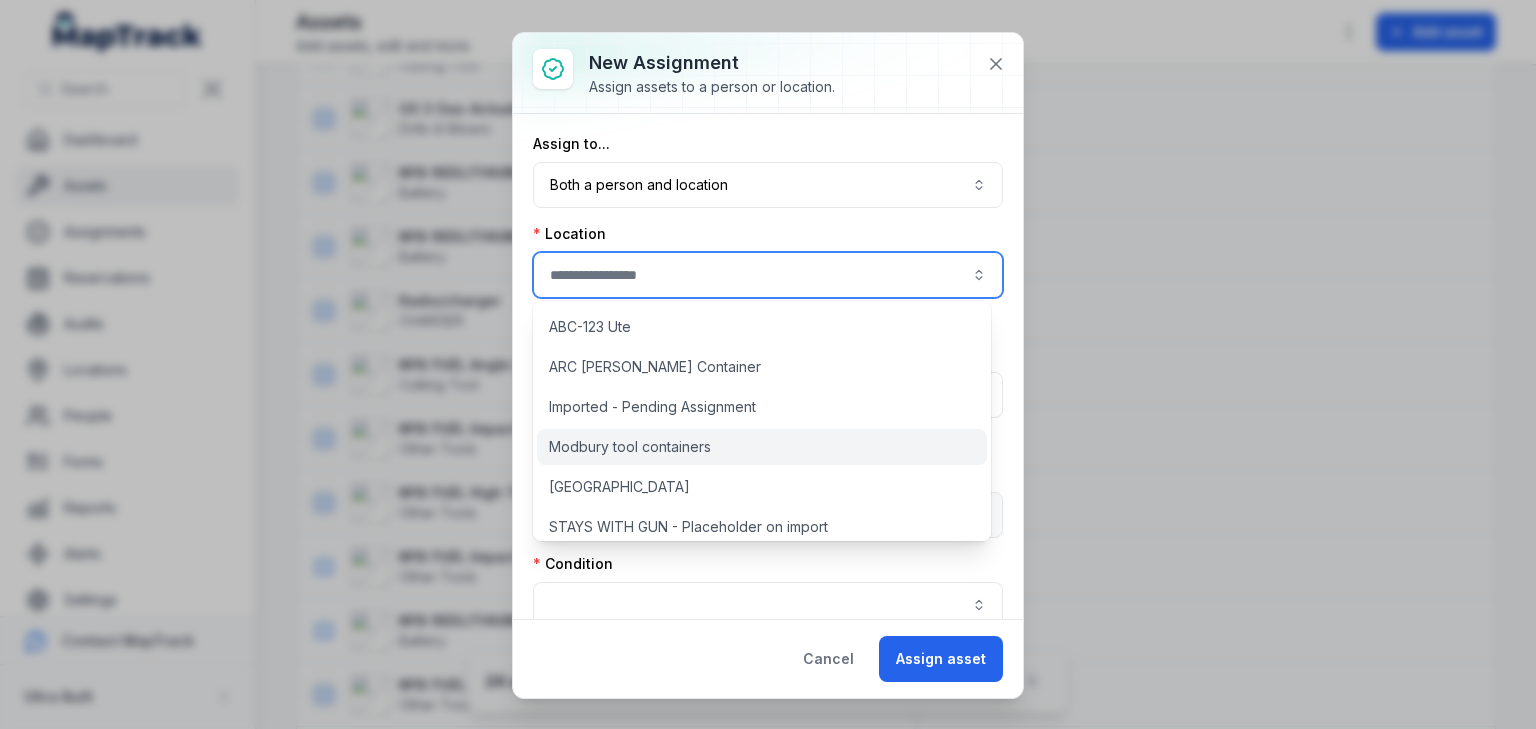 type on "**********" 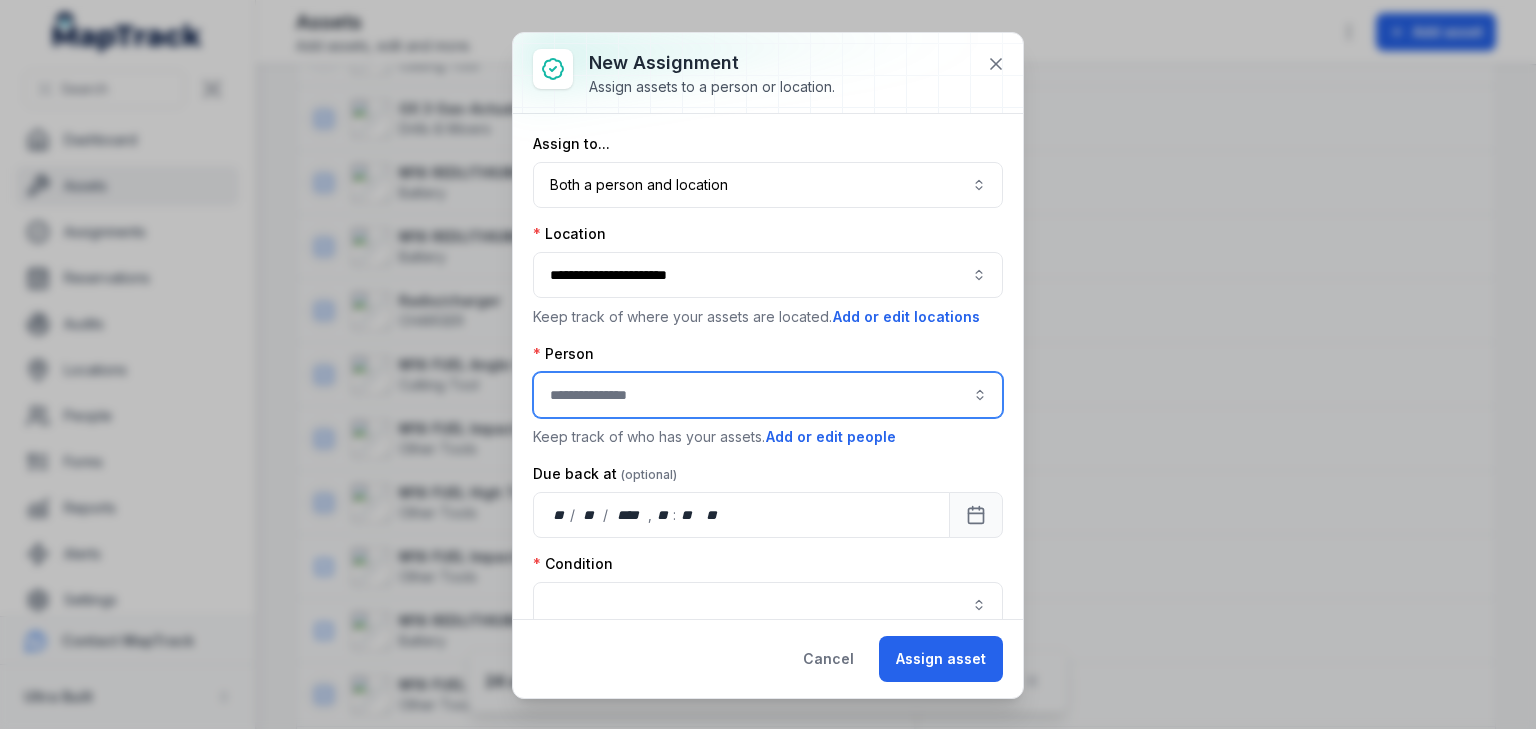 click at bounding box center (768, 395) 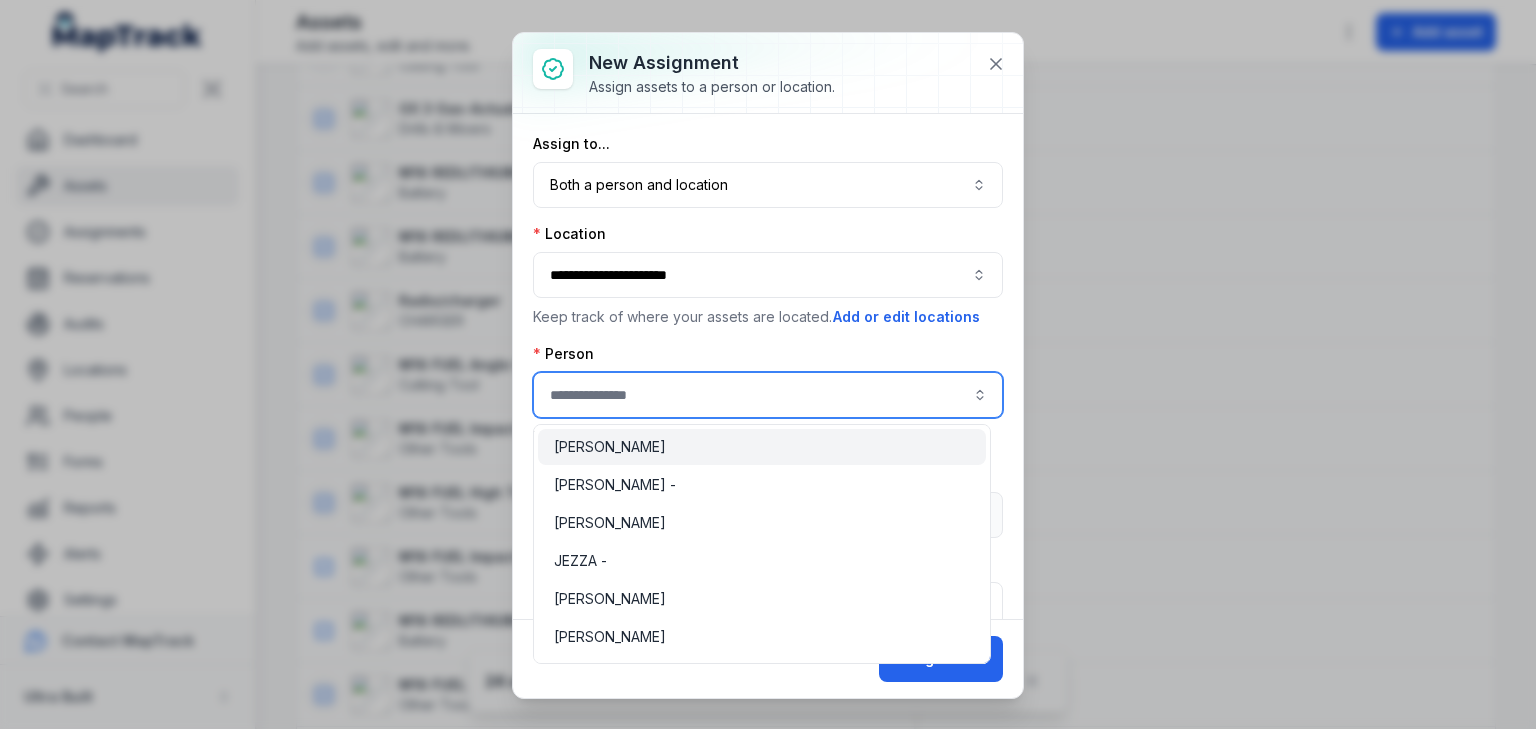 type on "**********" 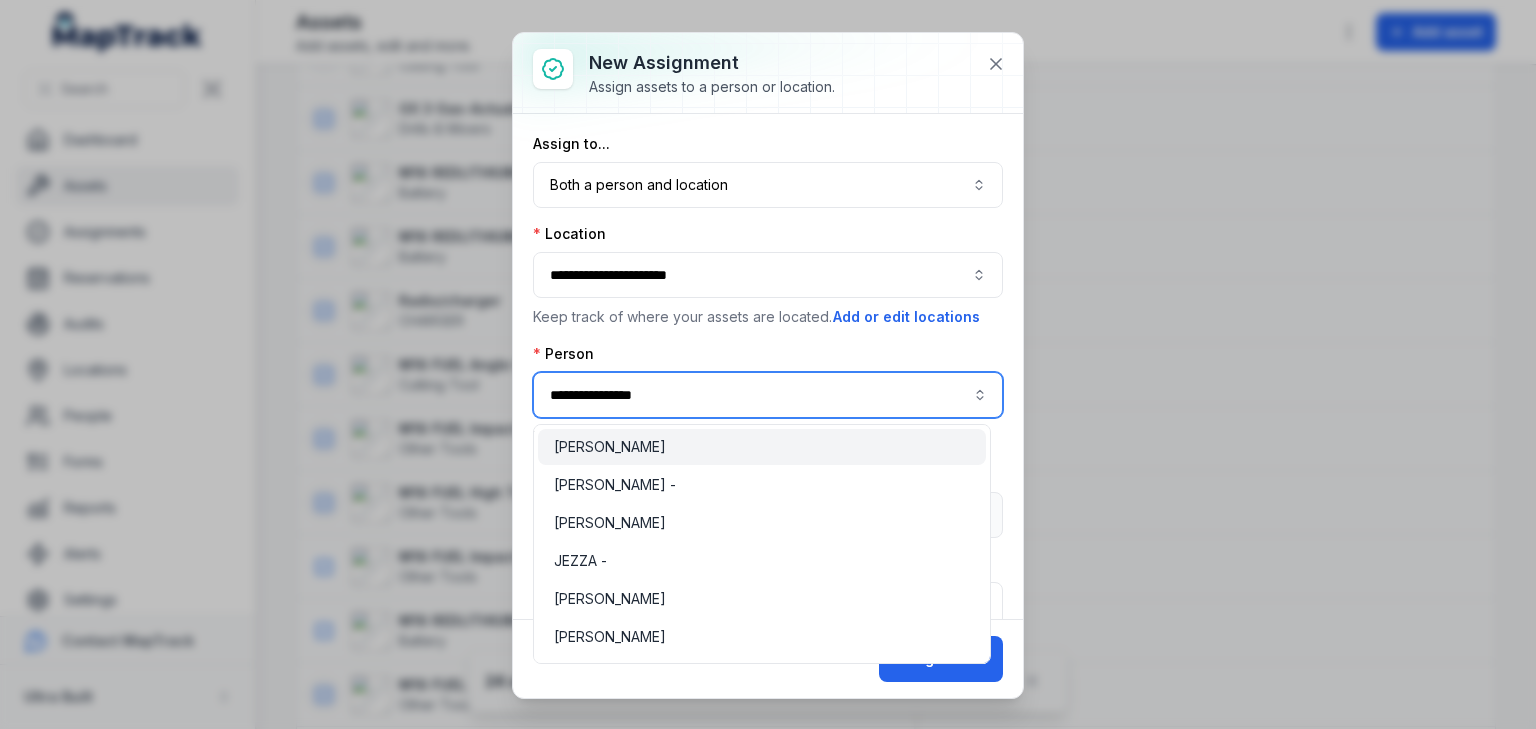 click on "Anthony Agostino" at bounding box center (610, 447) 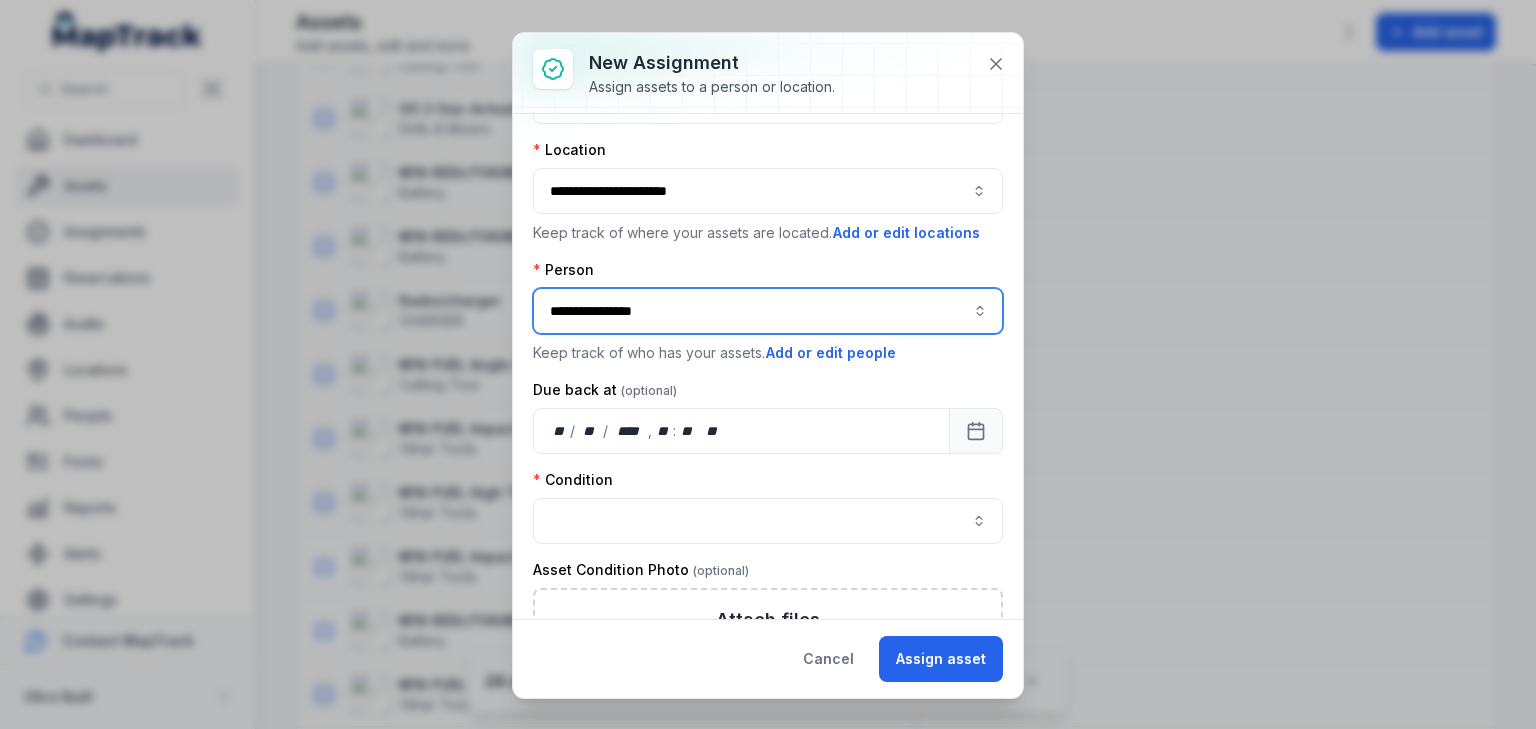 scroll, scrollTop: 160, scrollLeft: 0, axis: vertical 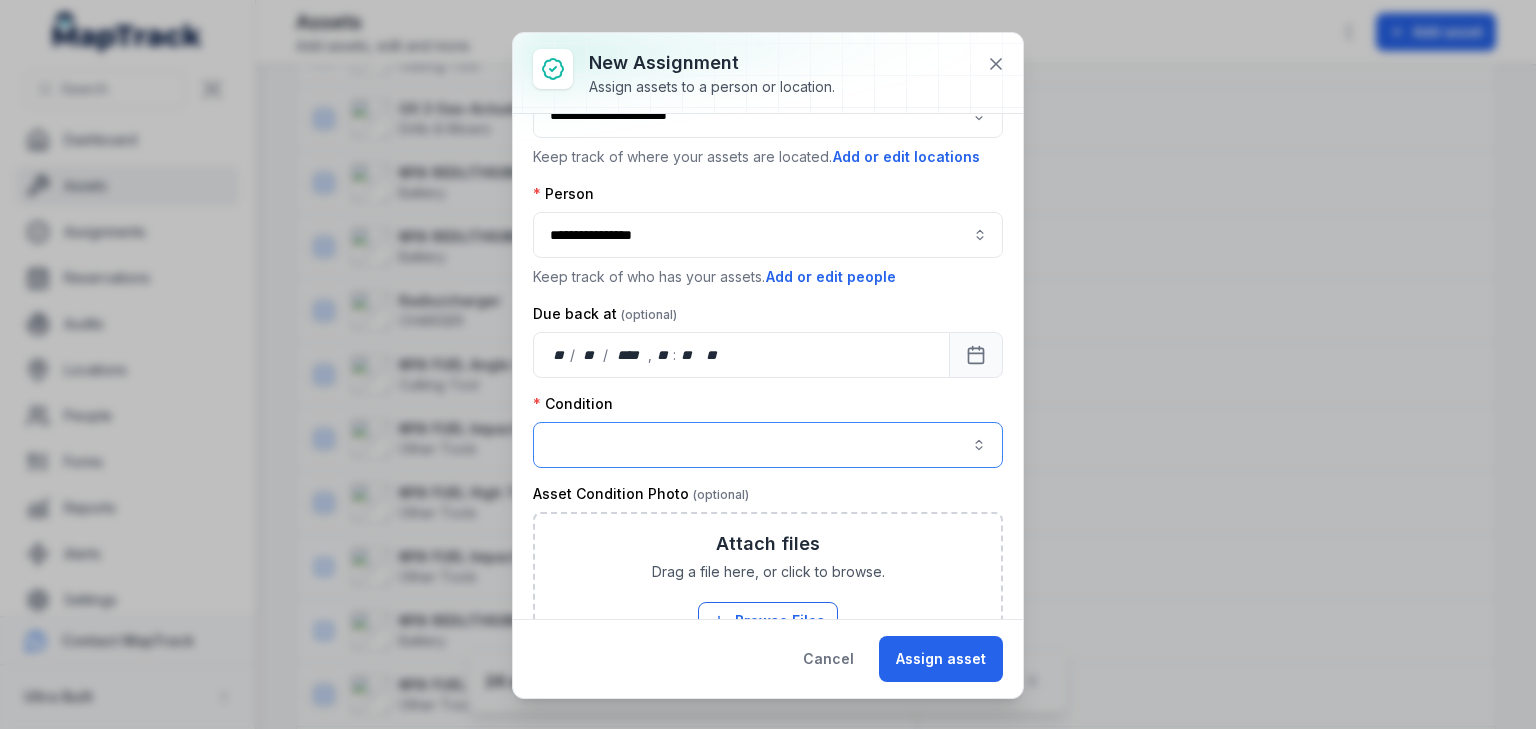 click at bounding box center (768, 445) 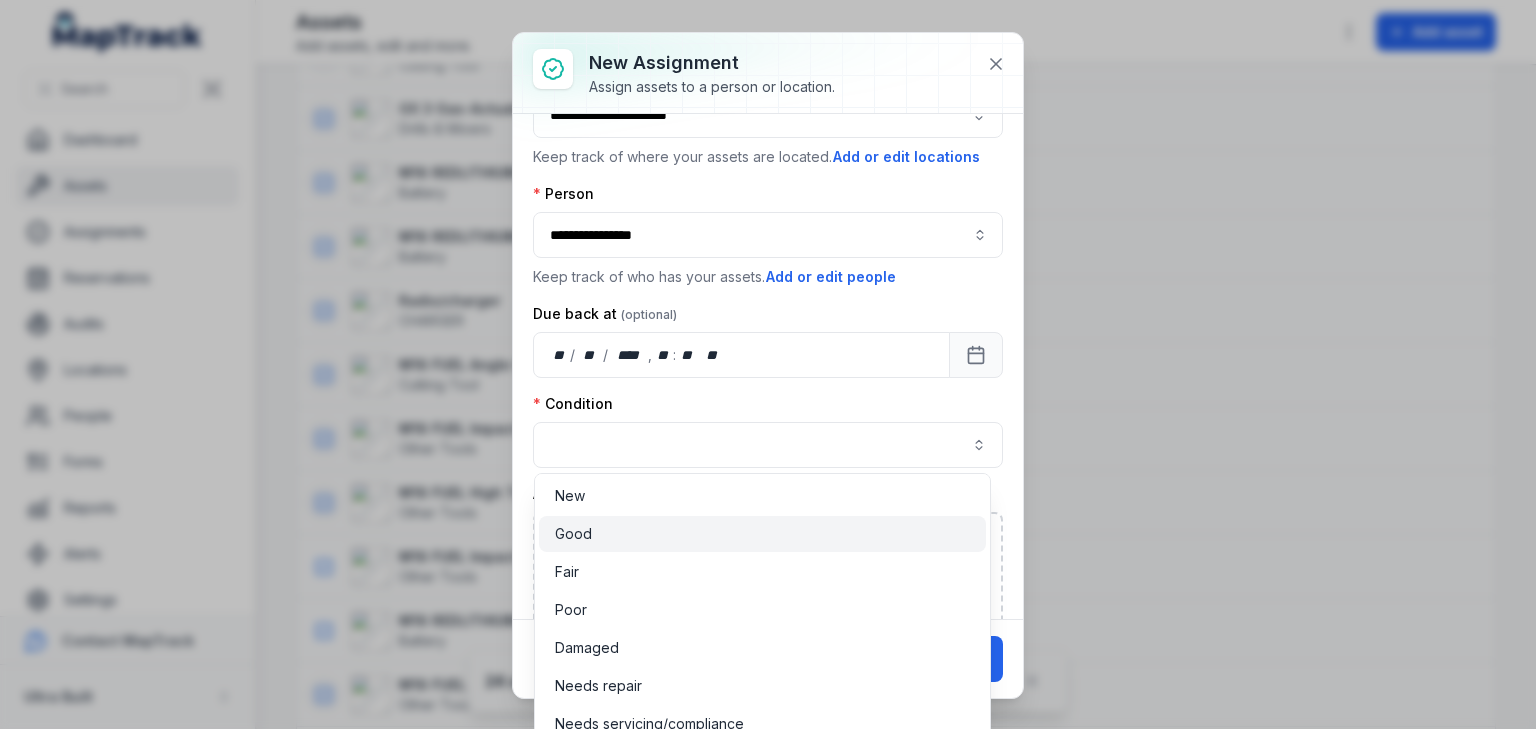 click on "Good" at bounding box center [762, 534] 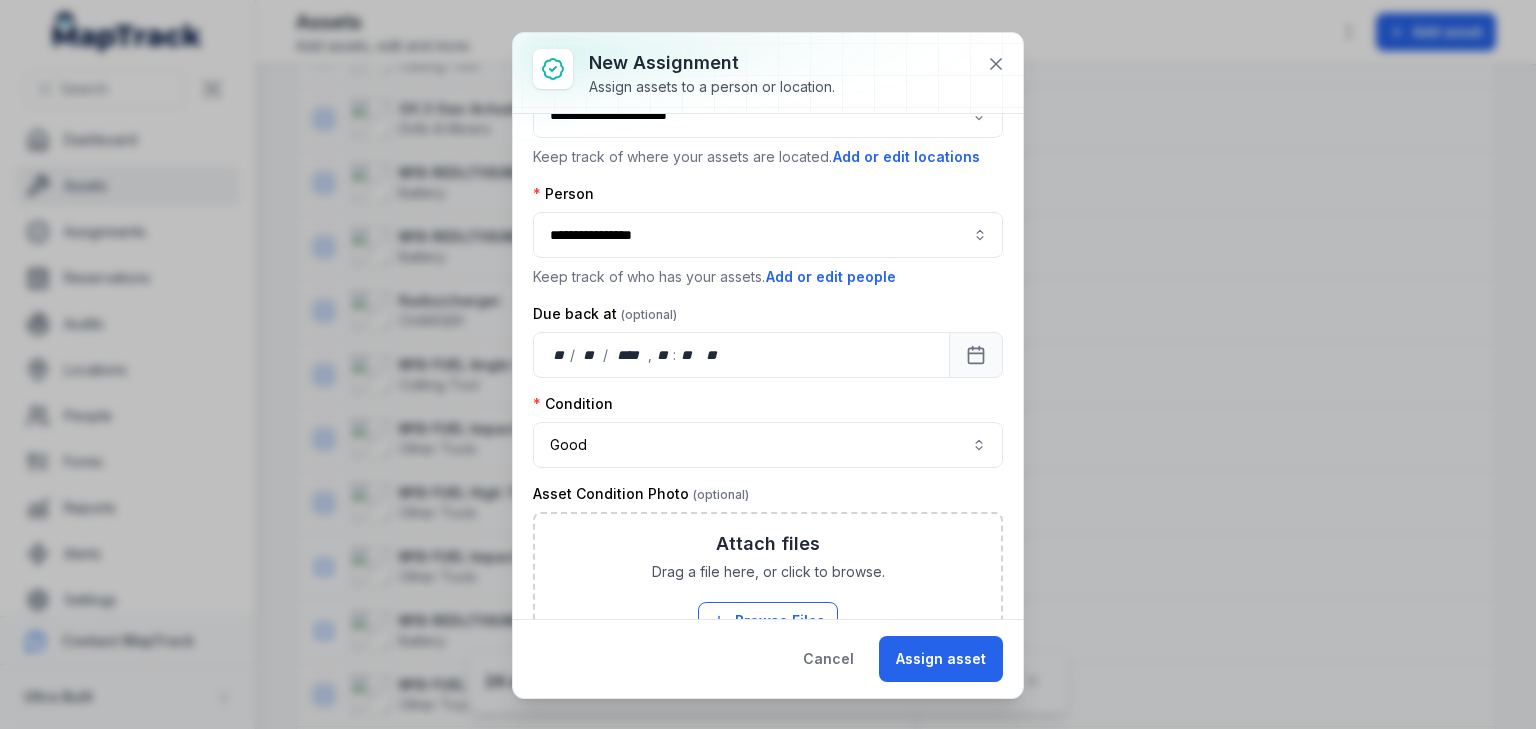 click on "Condition" at bounding box center (768, 404) 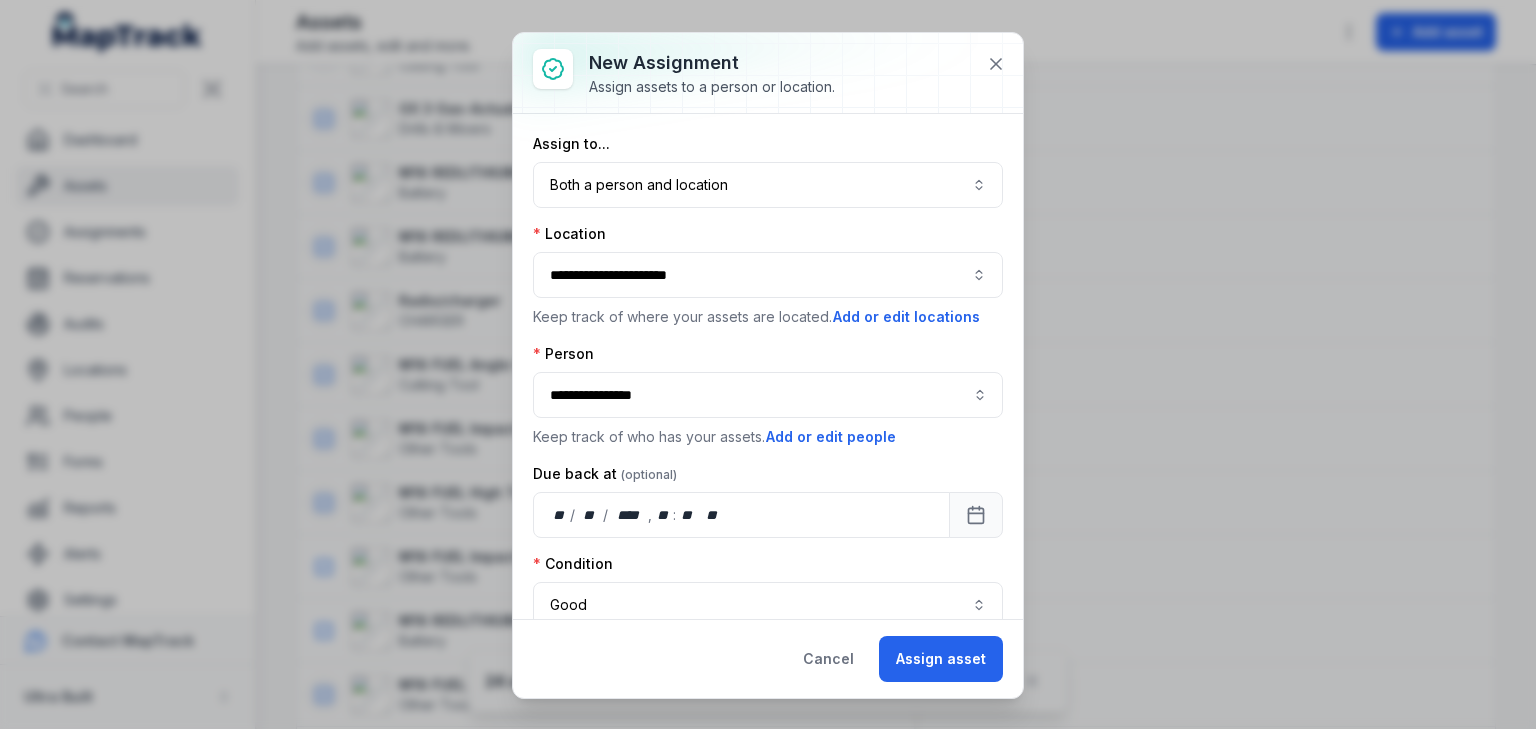scroll, scrollTop: 386, scrollLeft: 0, axis: vertical 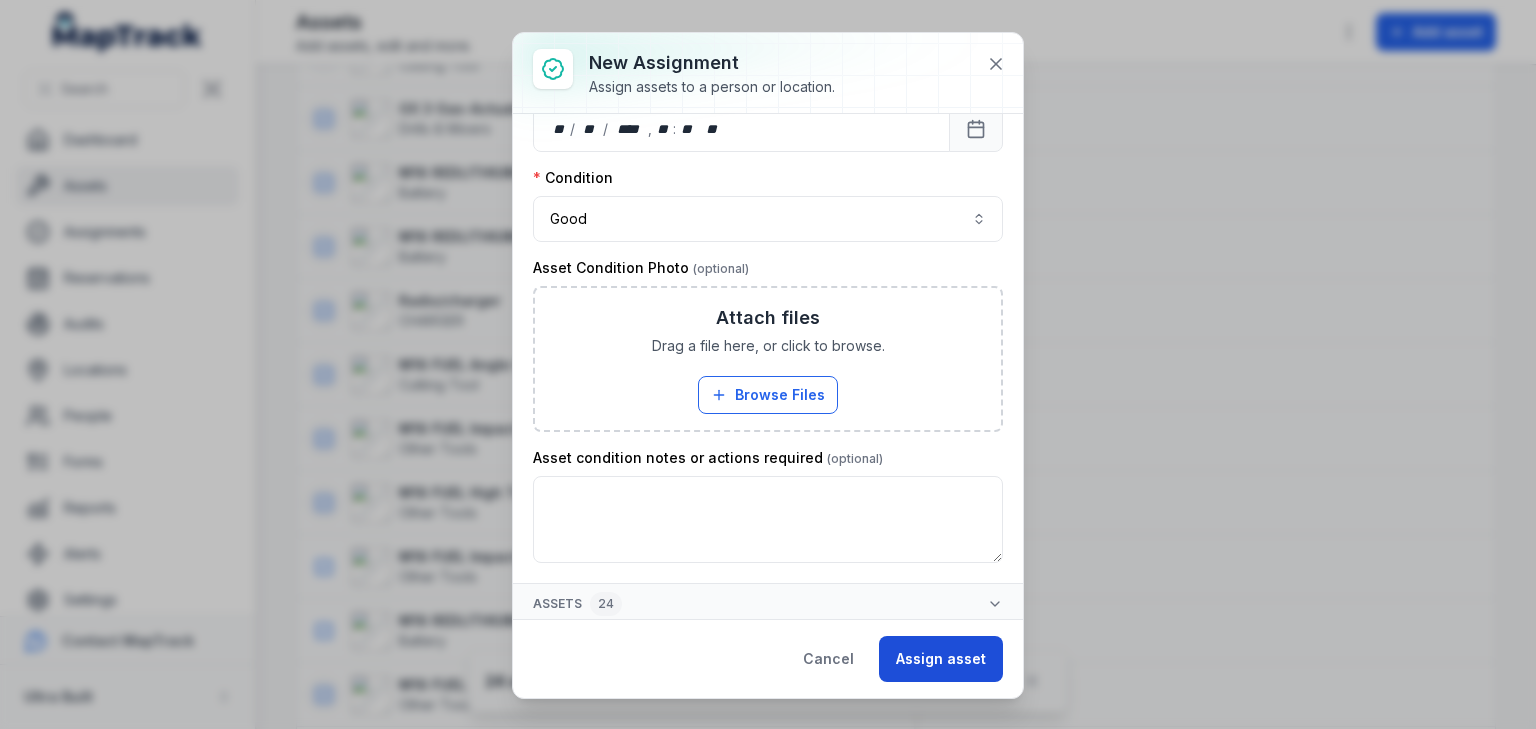 click on "Assign asset" at bounding box center [941, 659] 